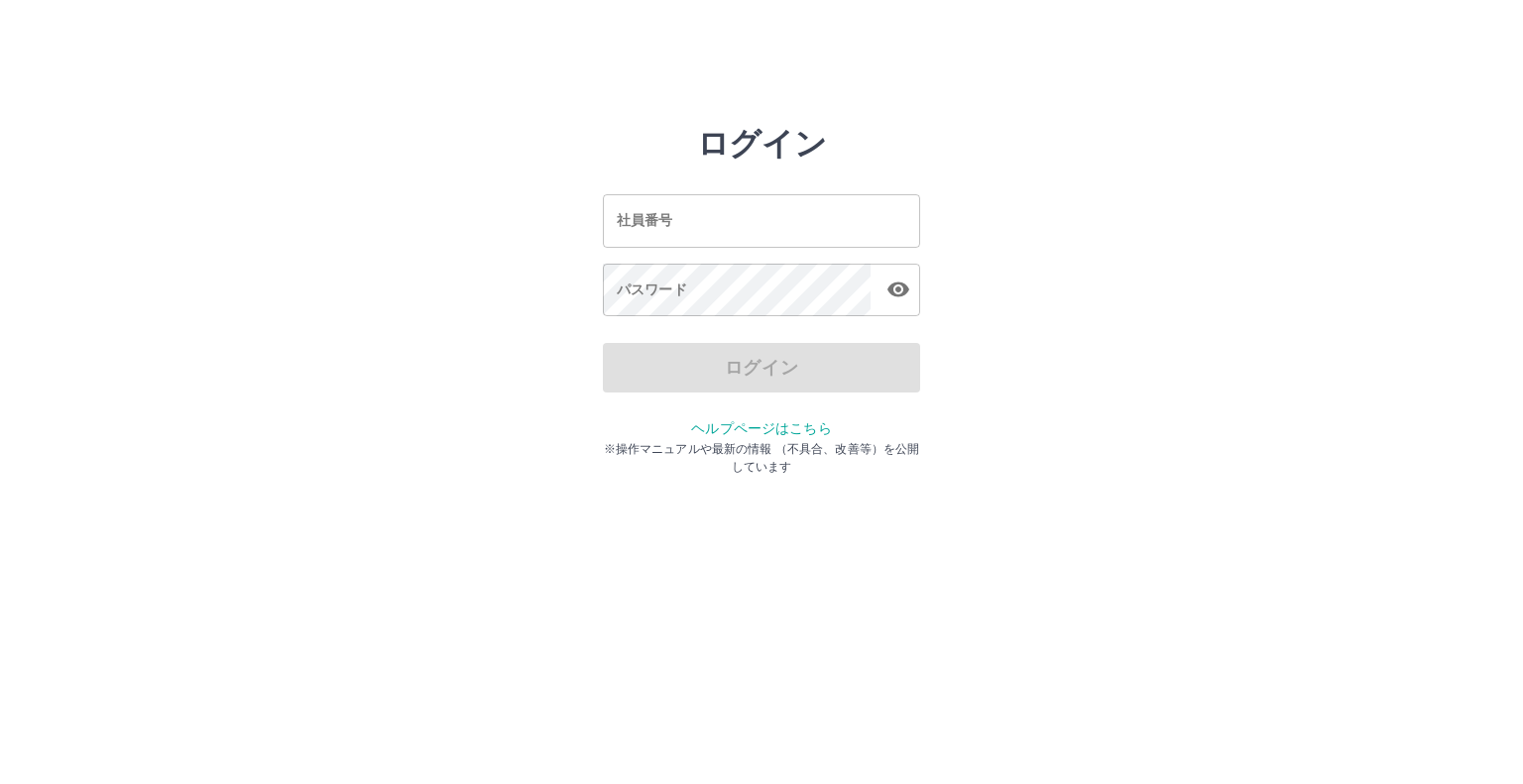 scroll, scrollTop: 0, scrollLeft: 0, axis: both 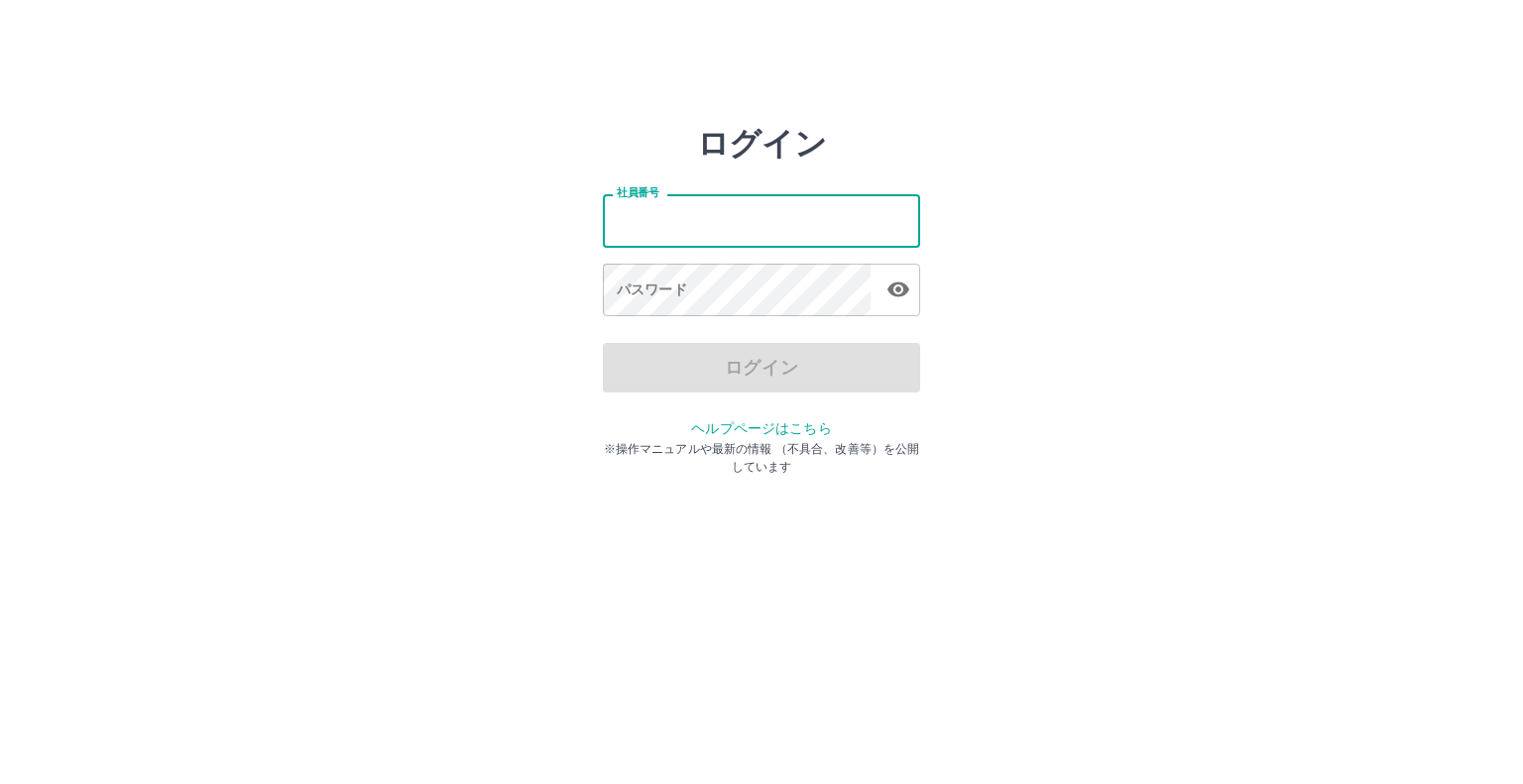 click on "社員番号 社員番号 パスワード パスワード" at bounding box center (762, 252) 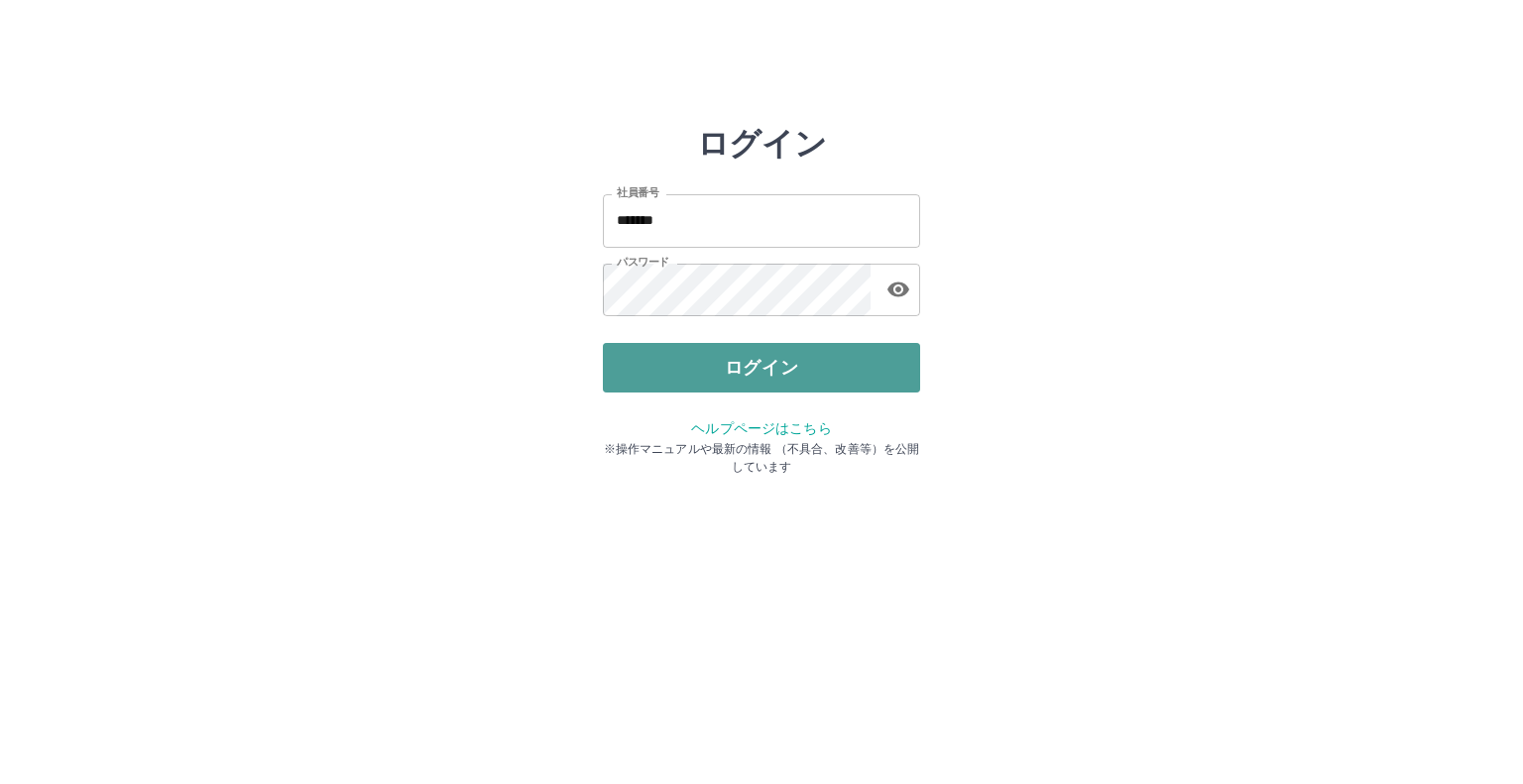 click on "ログイン" at bounding box center (762, 368) 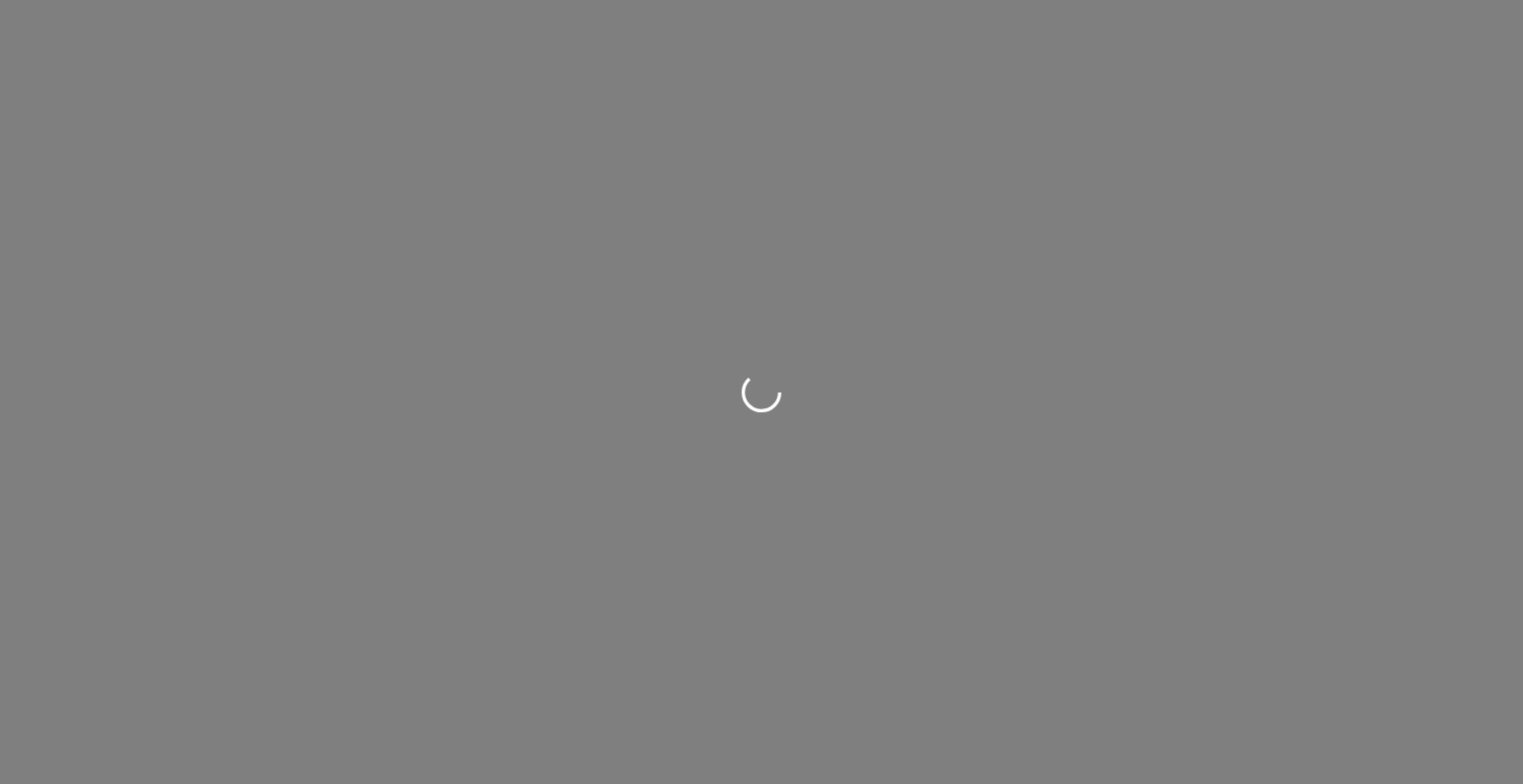 scroll, scrollTop: 0, scrollLeft: 0, axis: both 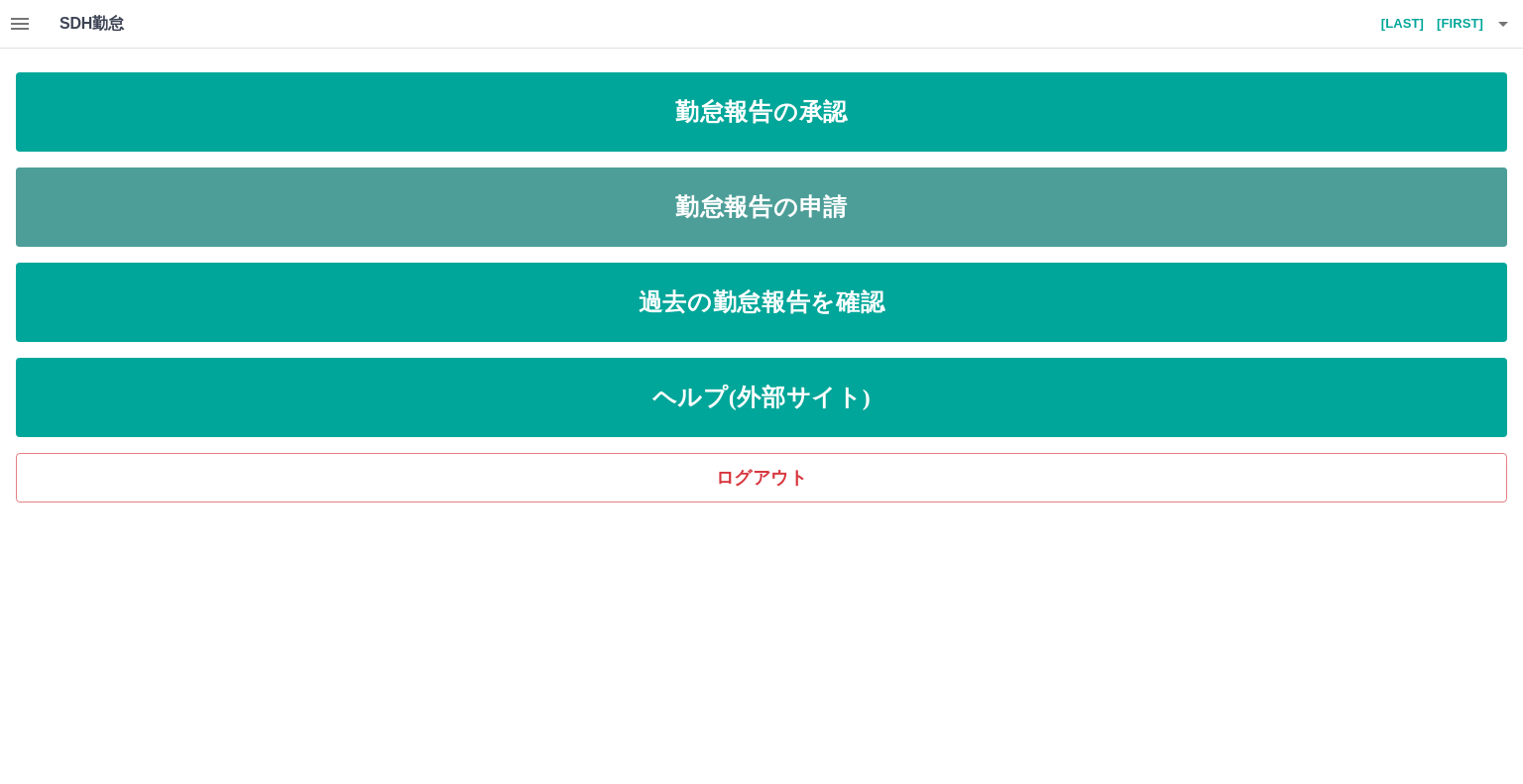 click on "勤怠報告の申請" at bounding box center (762, 207) 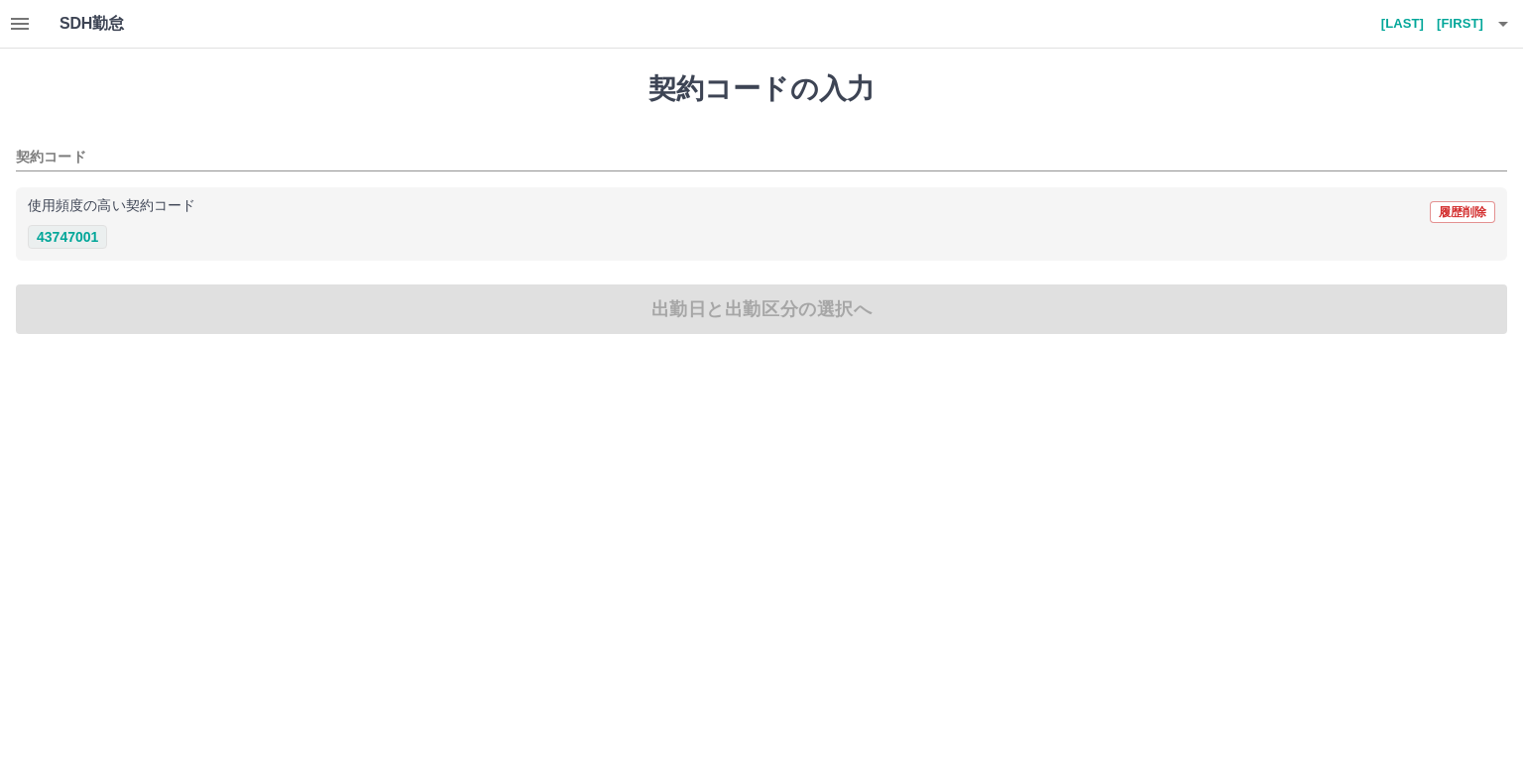 click on "43747001" at bounding box center (67, 237) 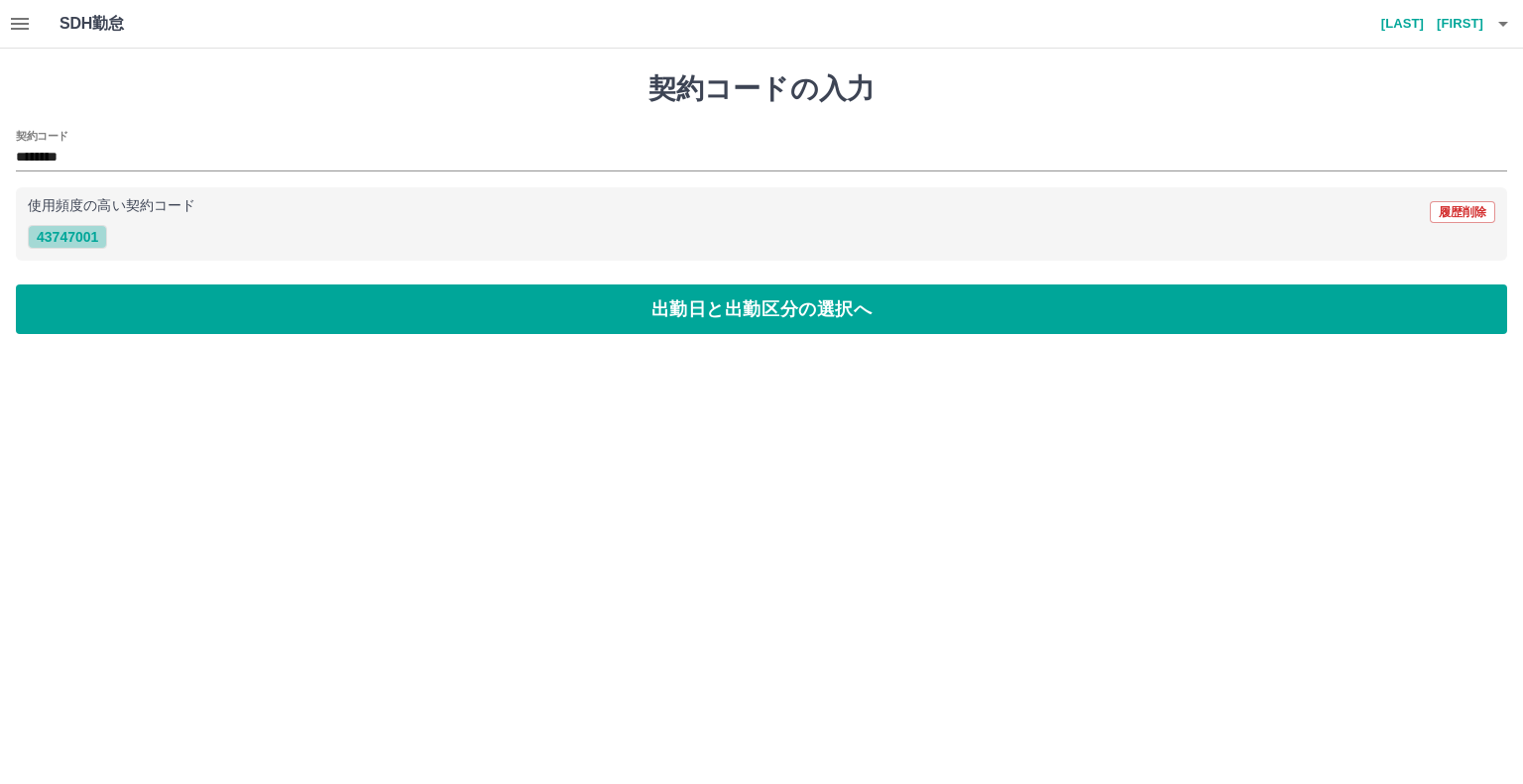 click on "43747001" at bounding box center [67, 237] 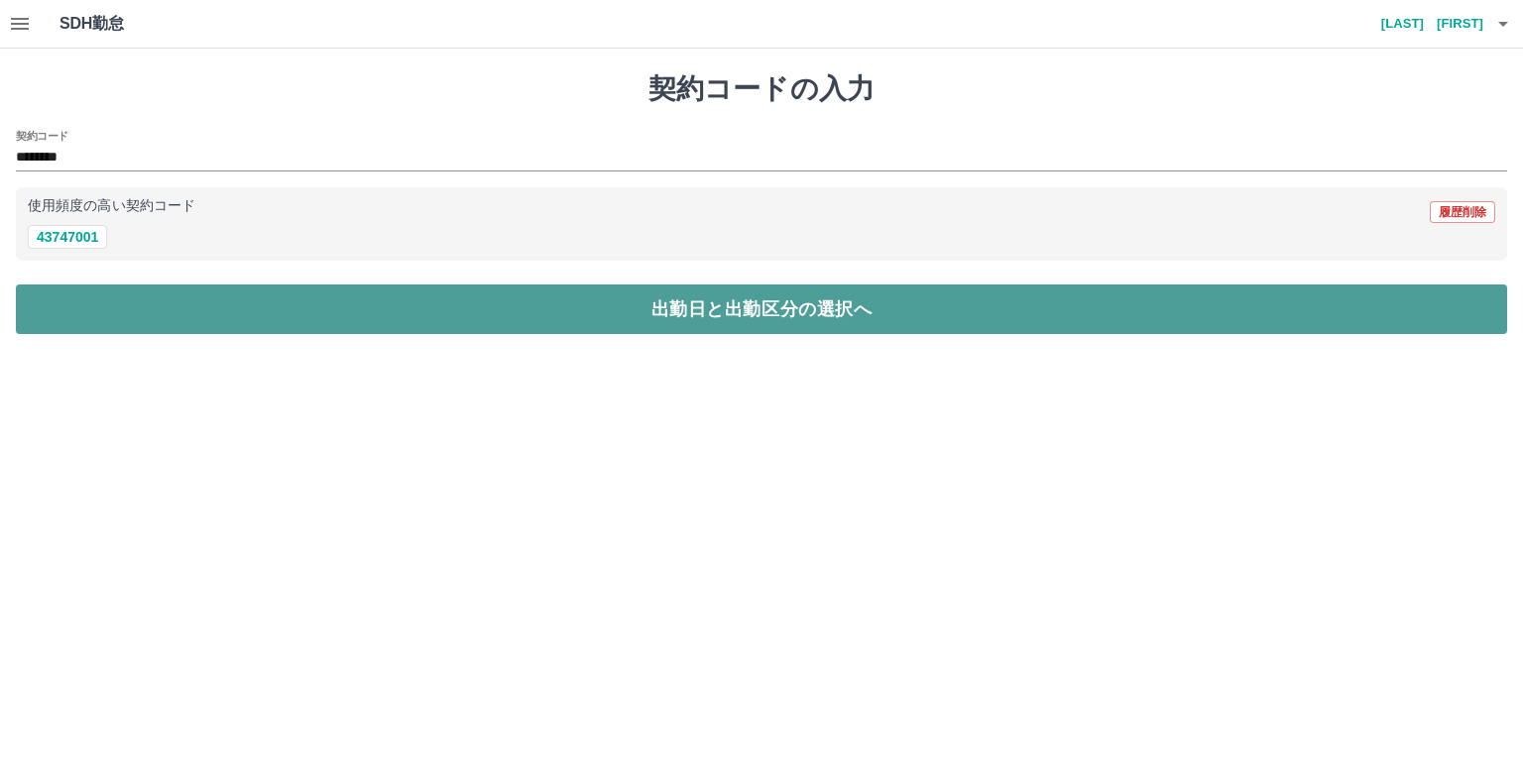 drag, startPoint x: 139, startPoint y: 332, endPoint x: 143, endPoint y: 316, distance: 16.492423 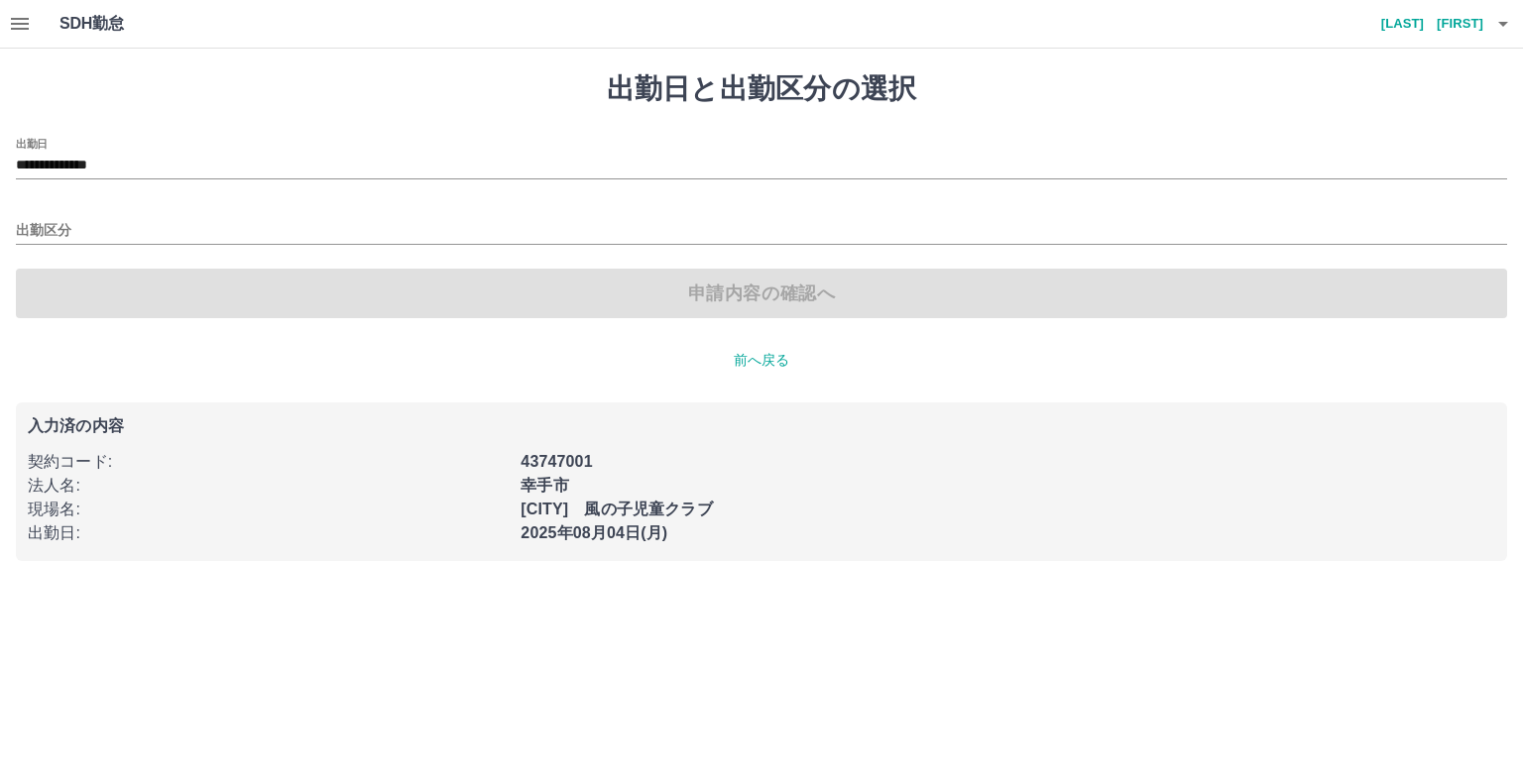 click on "申請内容の確認へ" at bounding box center [762, 293] 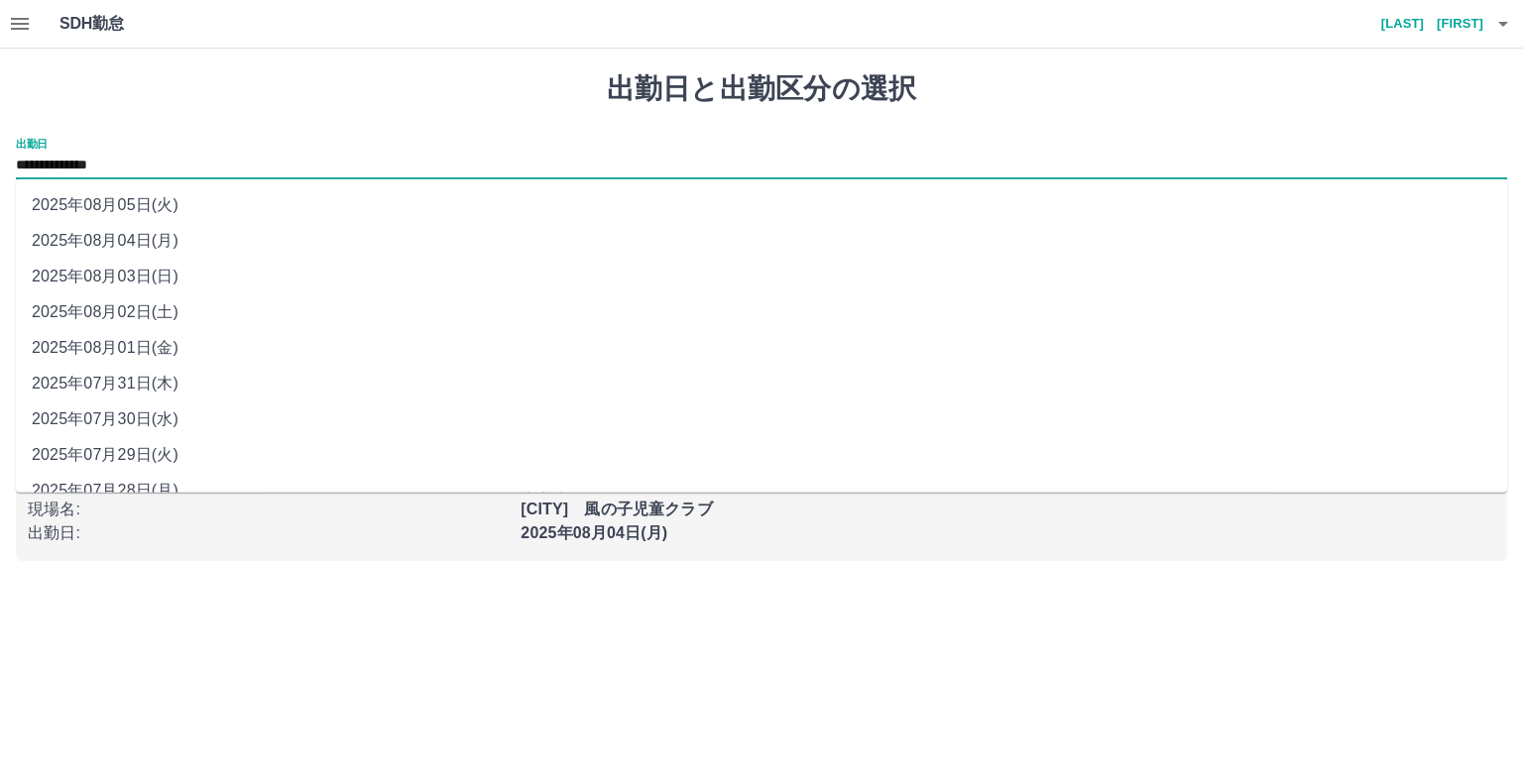click on "**********" at bounding box center (762, 166) 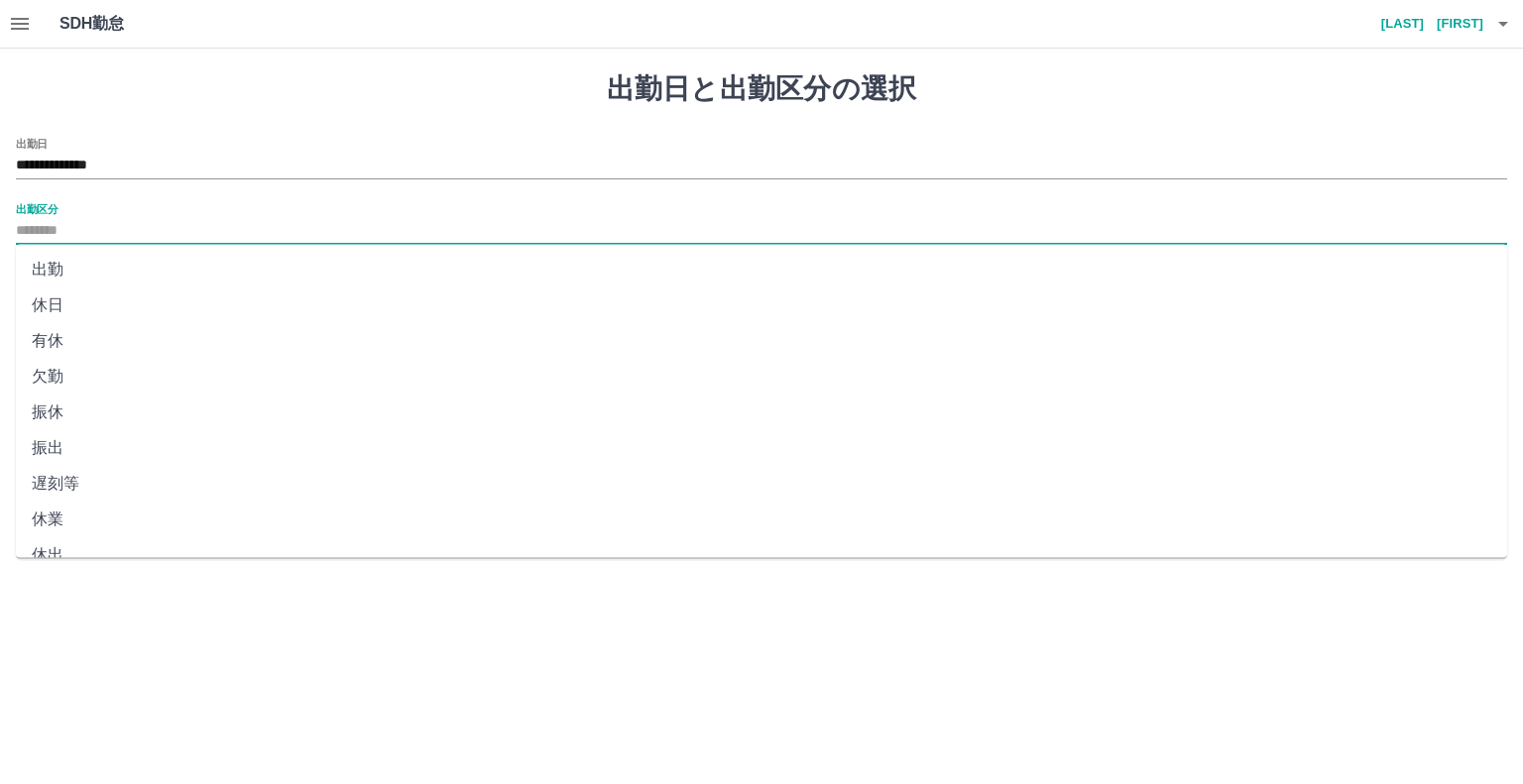 click on "出勤区分" at bounding box center [762, 231] 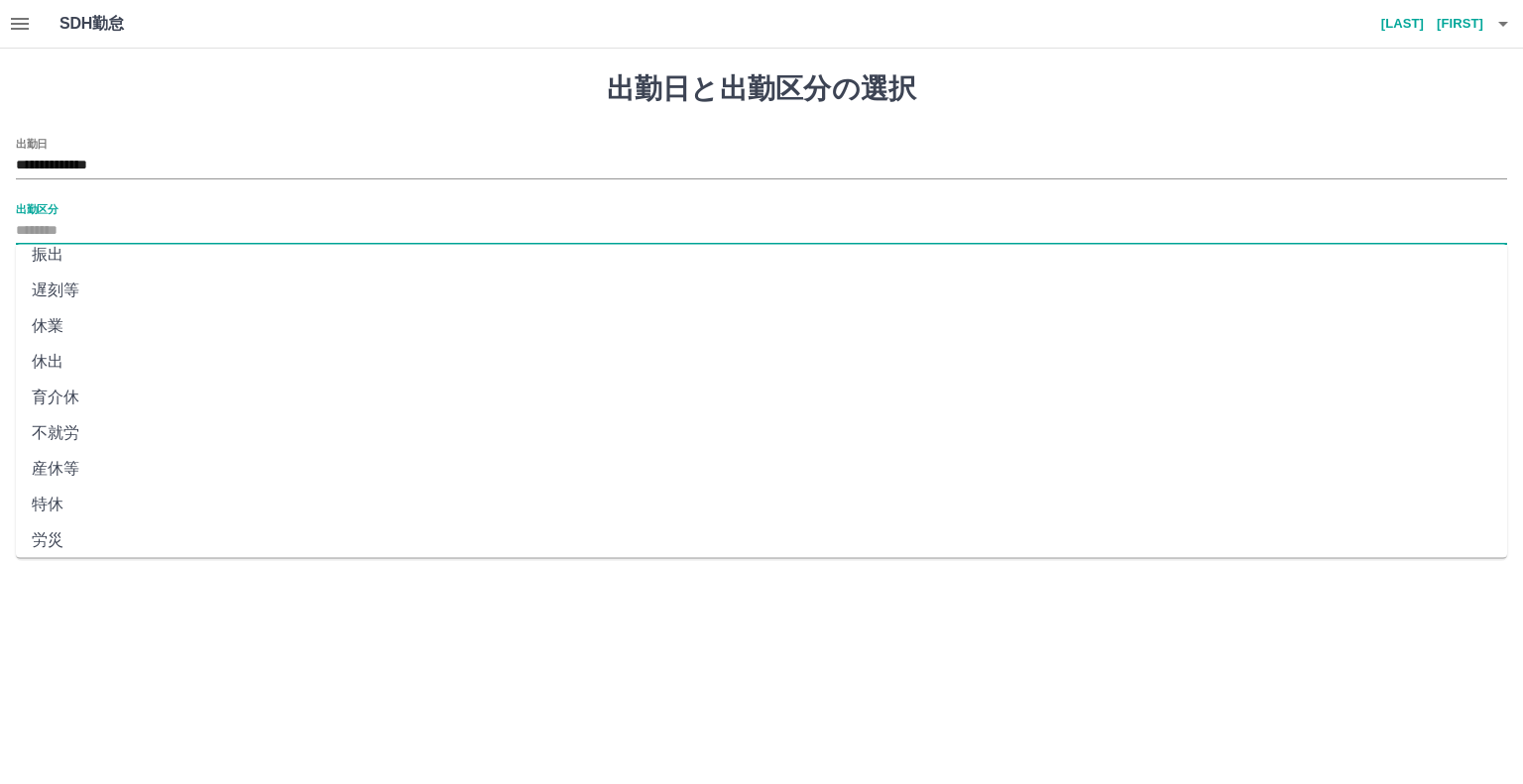 scroll, scrollTop: 265, scrollLeft: 0, axis: vertical 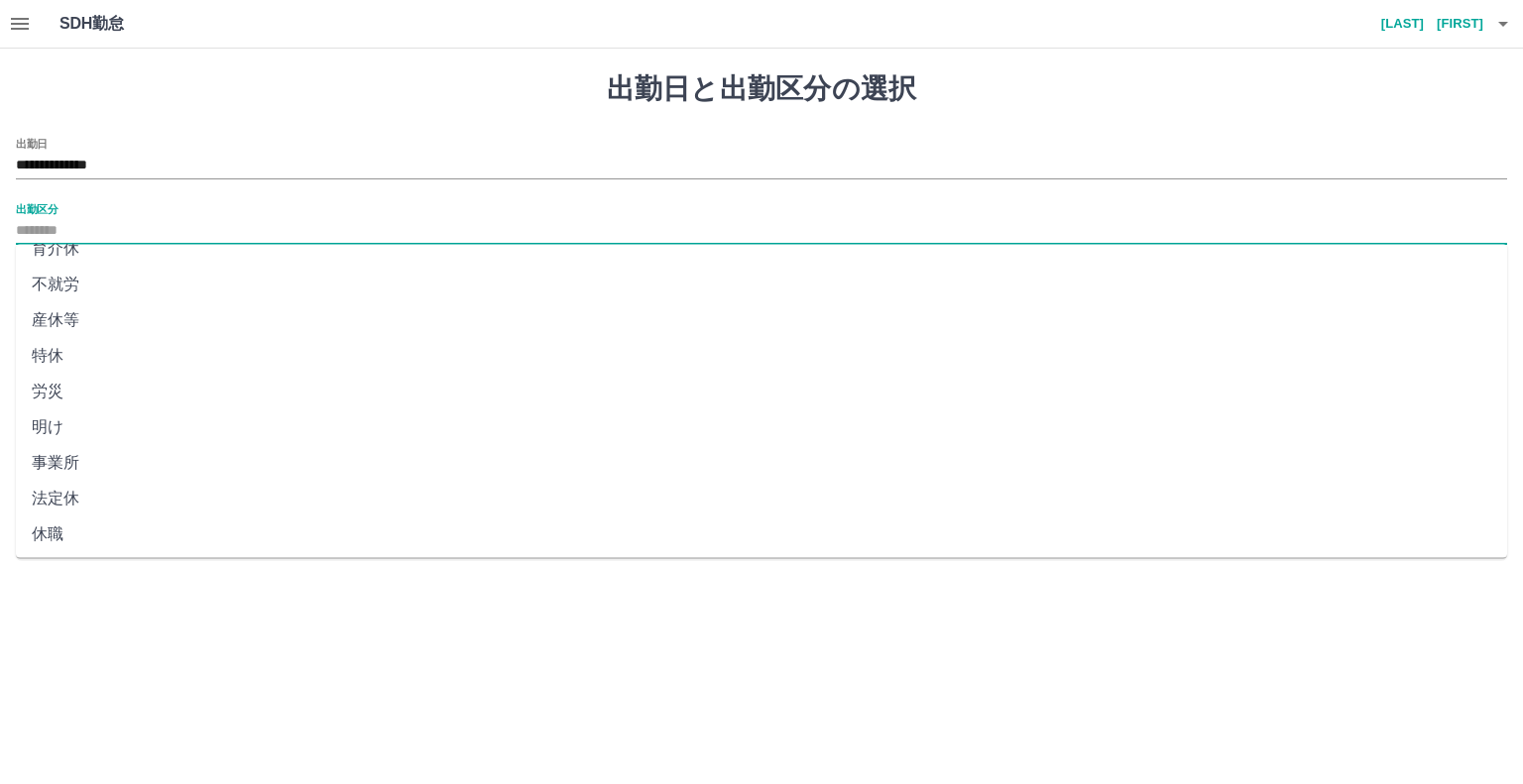 click on "法定休" at bounding box center [762, 499] 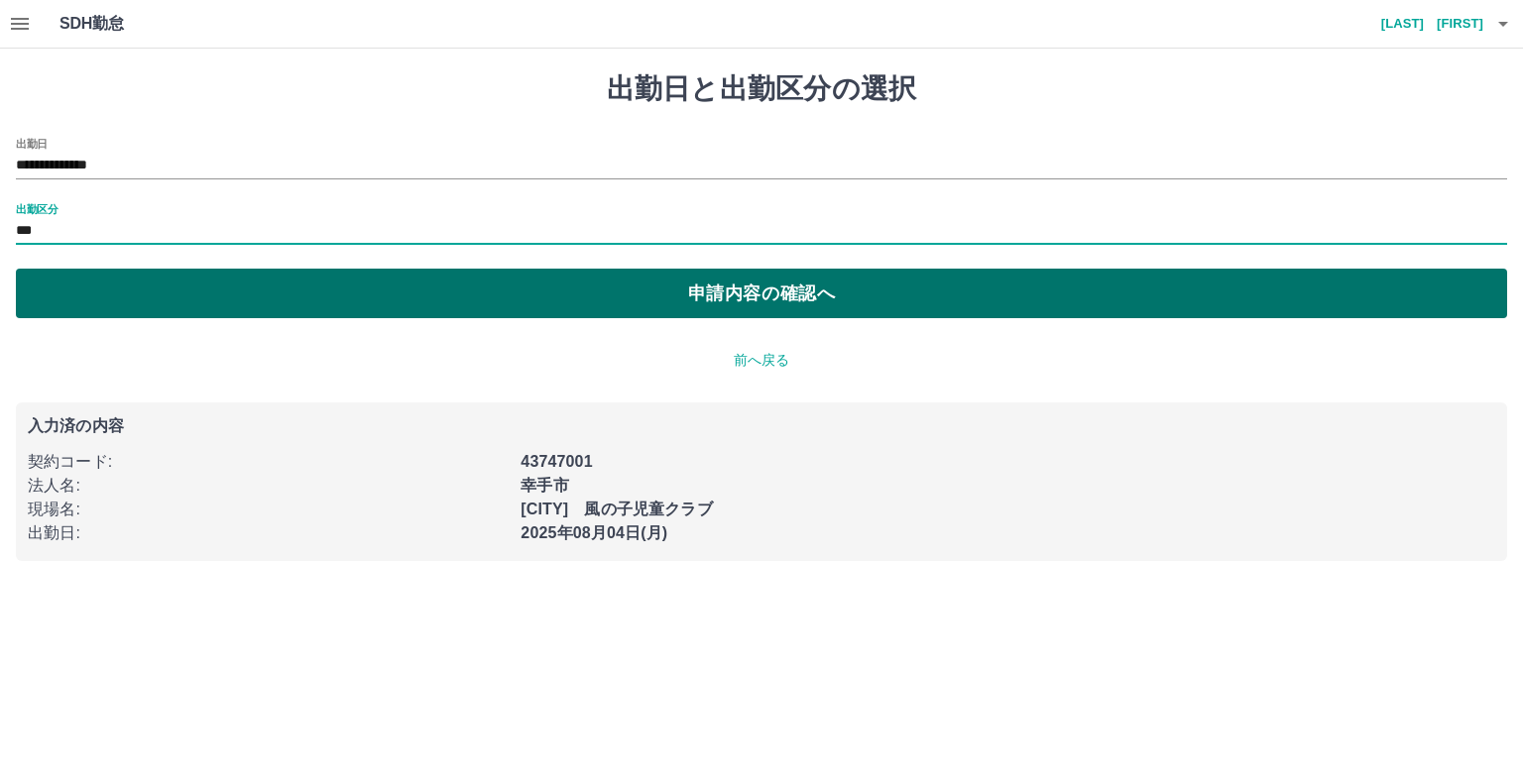 click on "申請内容の確認へ" at bounding box center [762, 293] 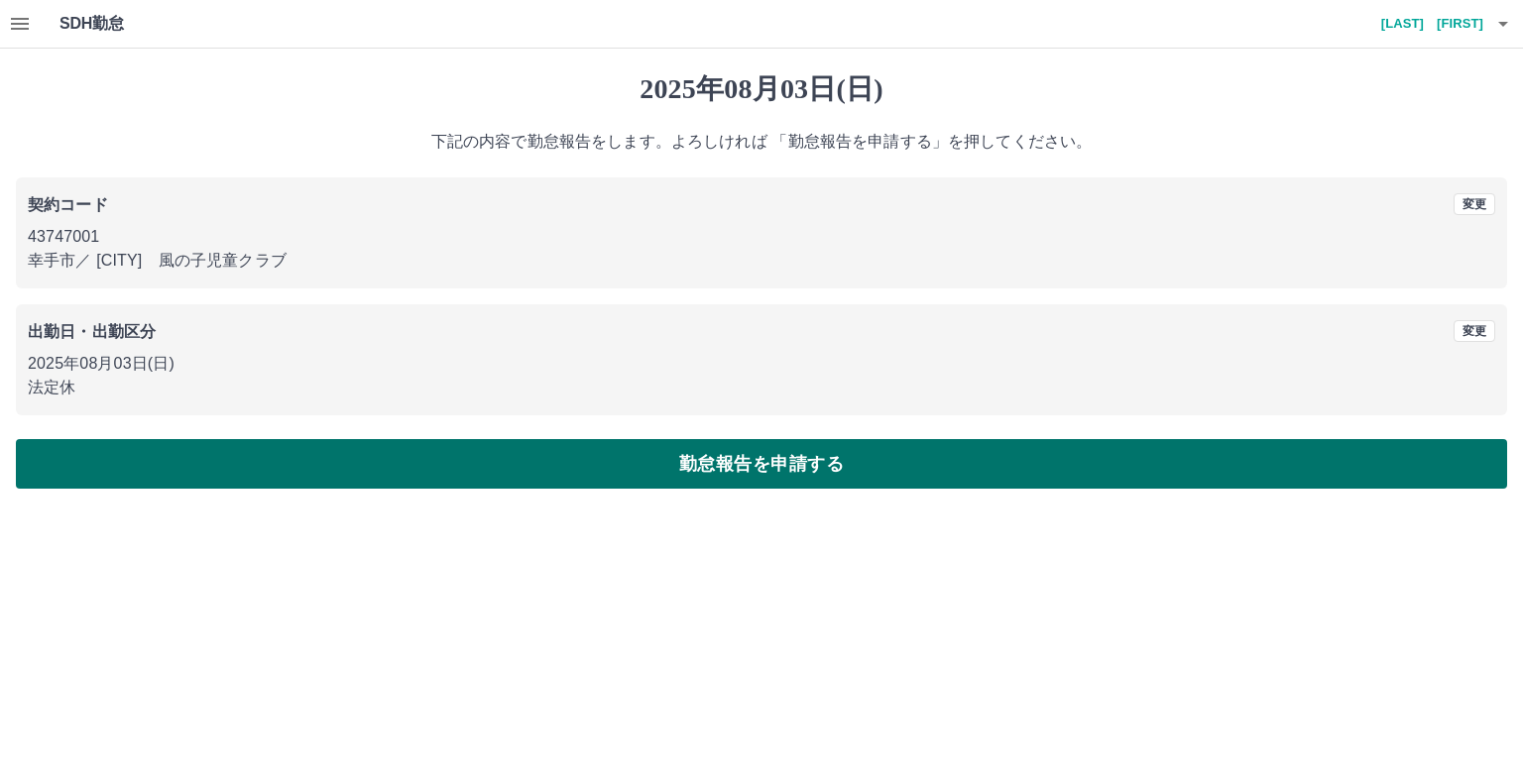 click on "勤怠報告を申請する" at bounding box center [762, 464] 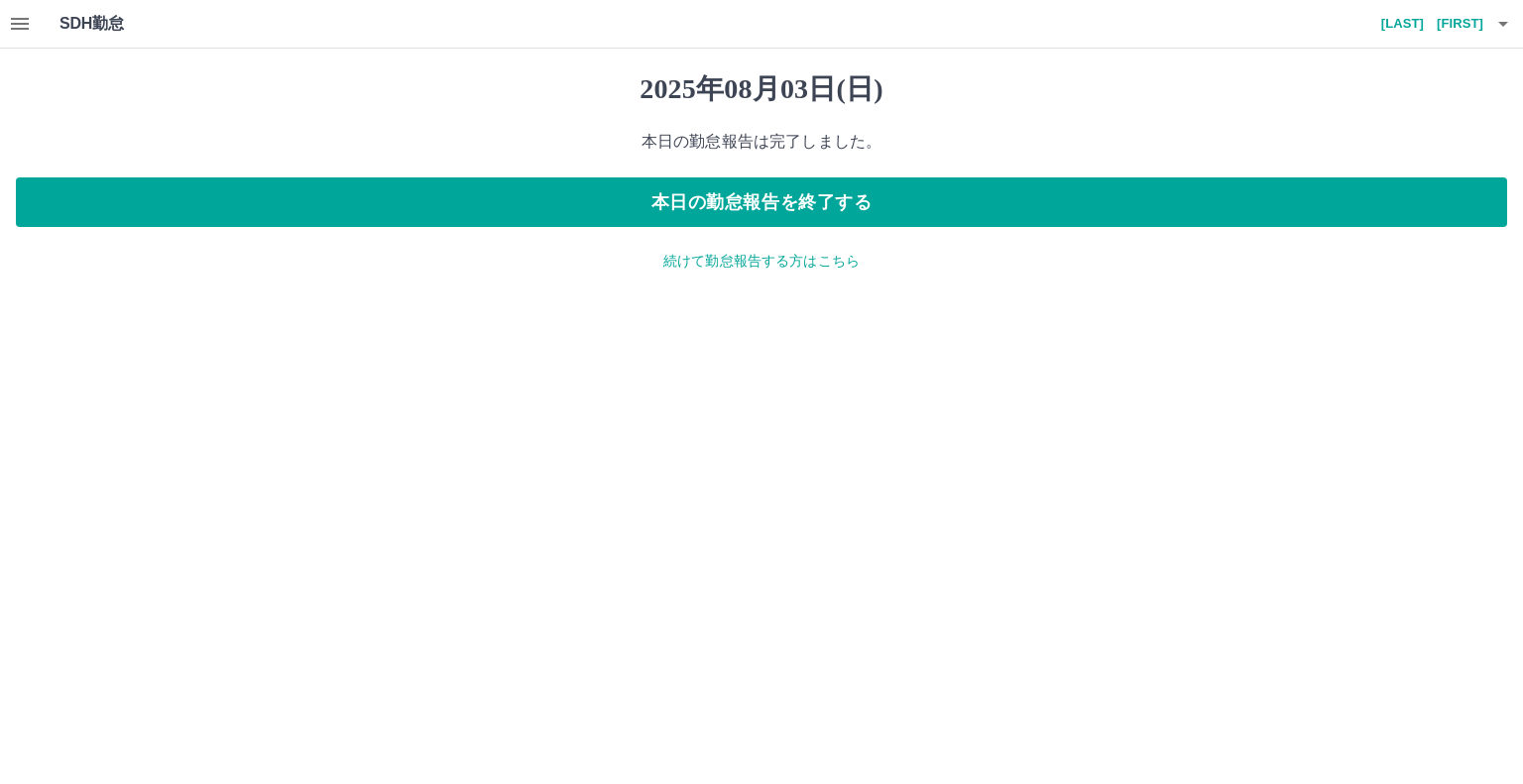 click on "続けて勤怠報告する方はこちら" at bounding box center [762, 261] 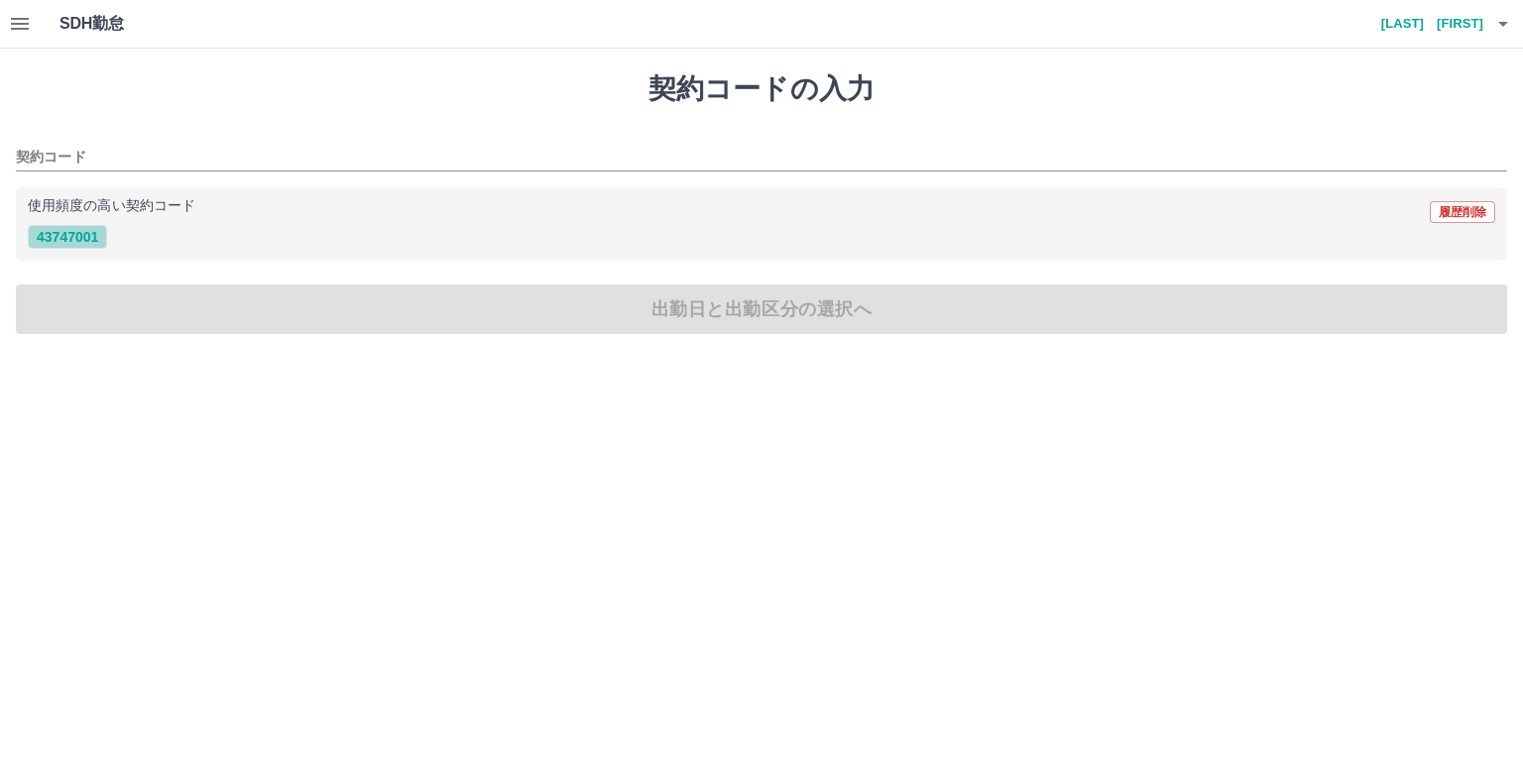 click on "43747001" at bounding box center [67, 237] 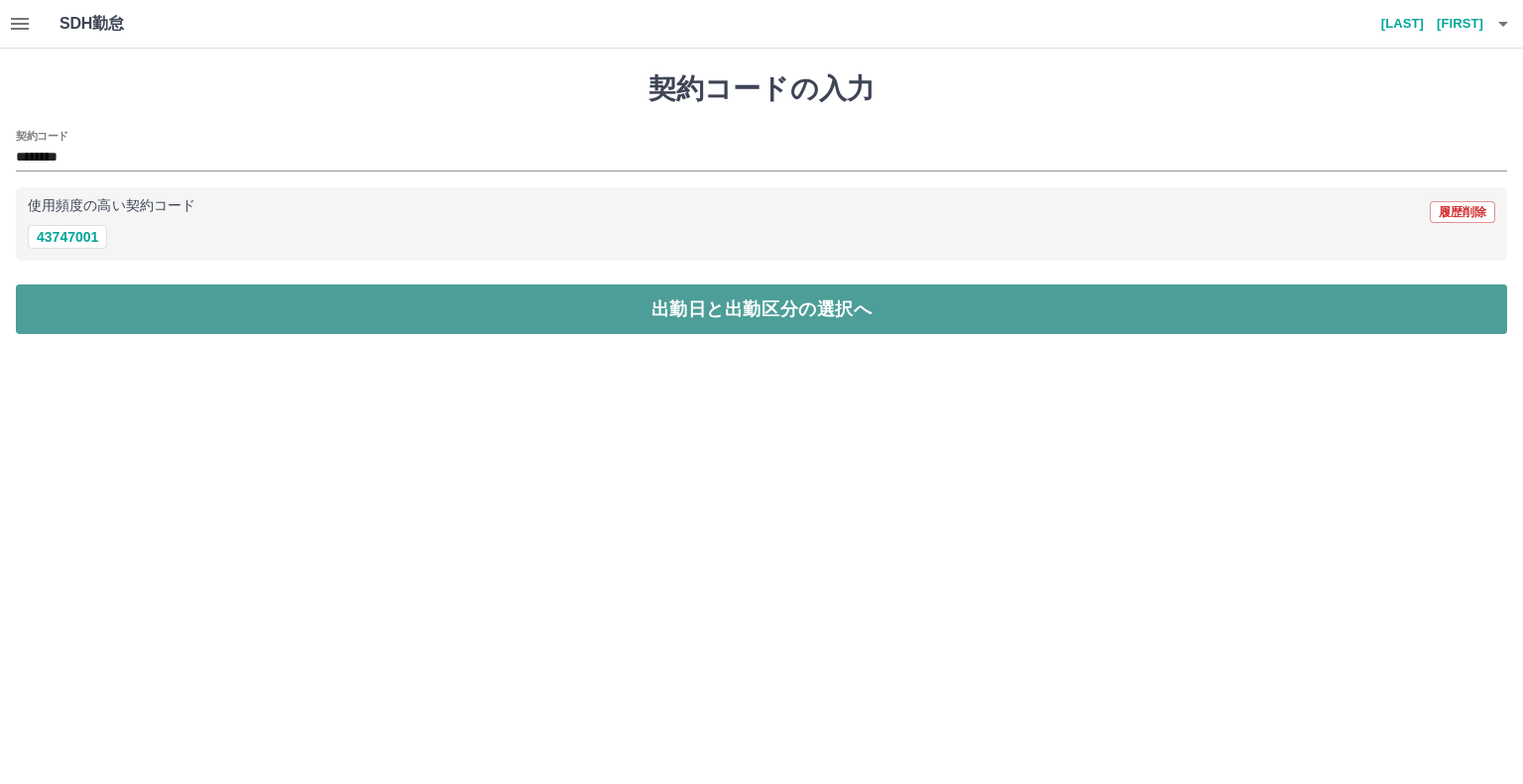 click on "出勤日と出勤区分の選択へ" at bounding box center (762, 309) 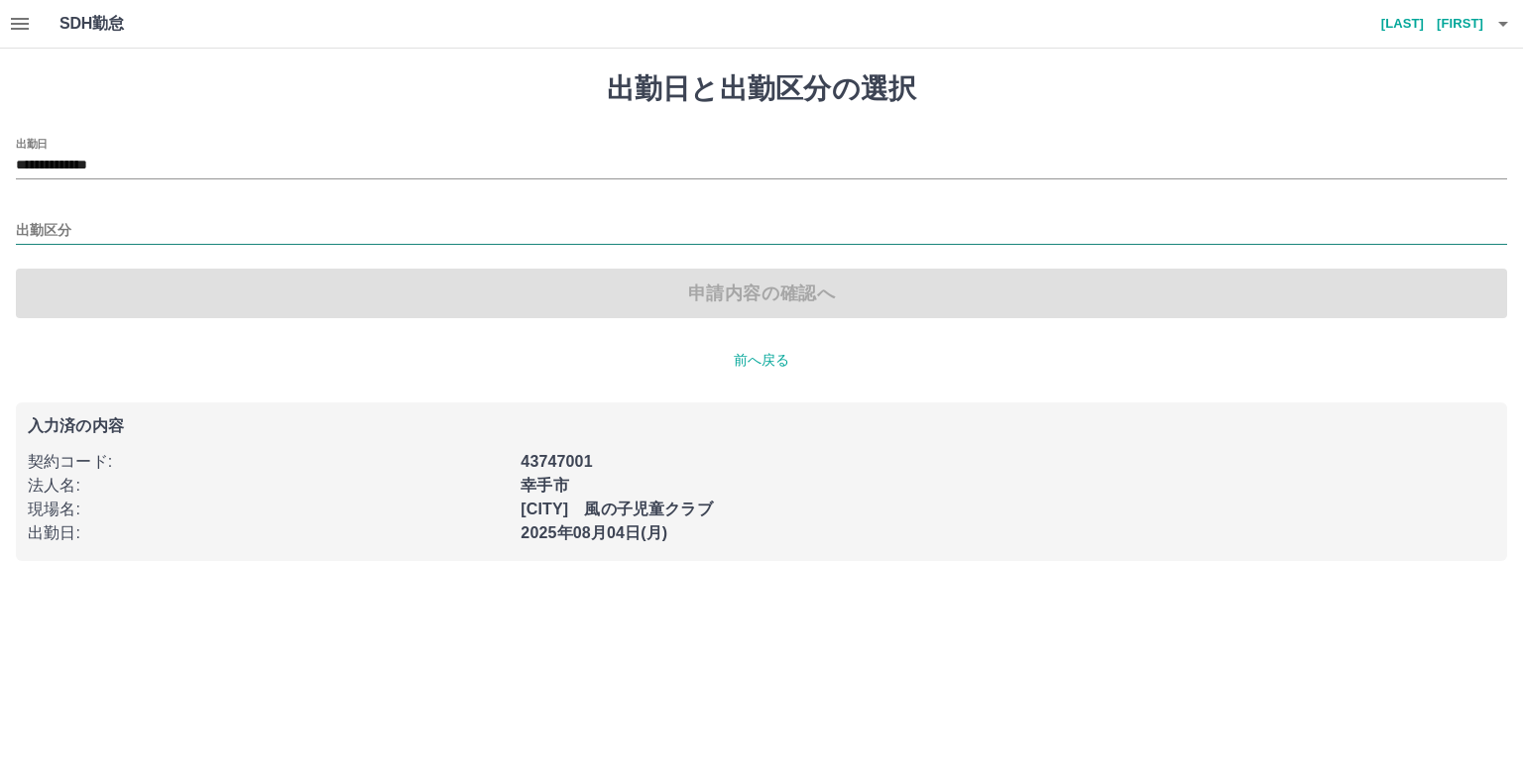 click on "出勤区分" at bounding box center [762, 231] 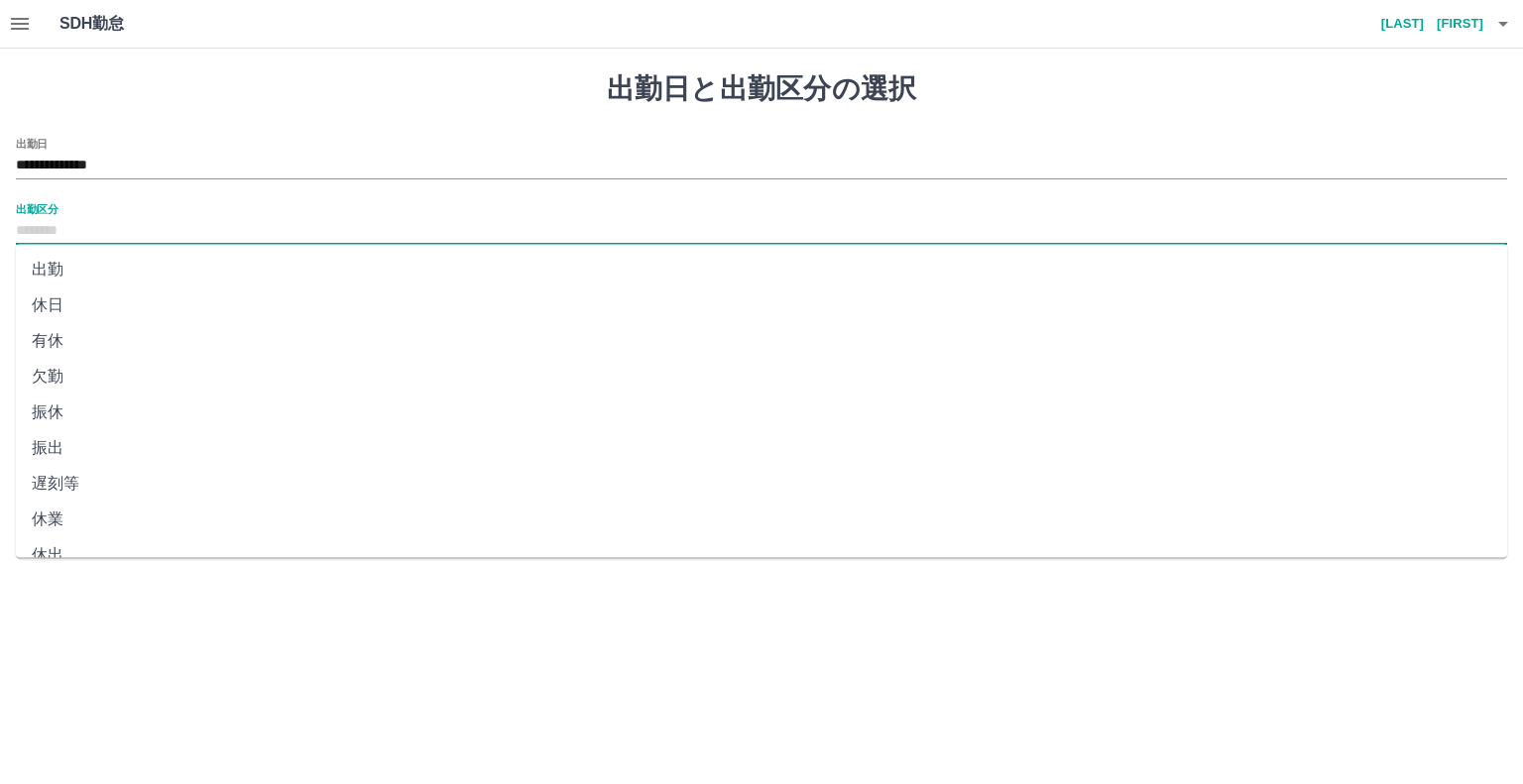 click on "出勤" at bounding box center (762, 270) 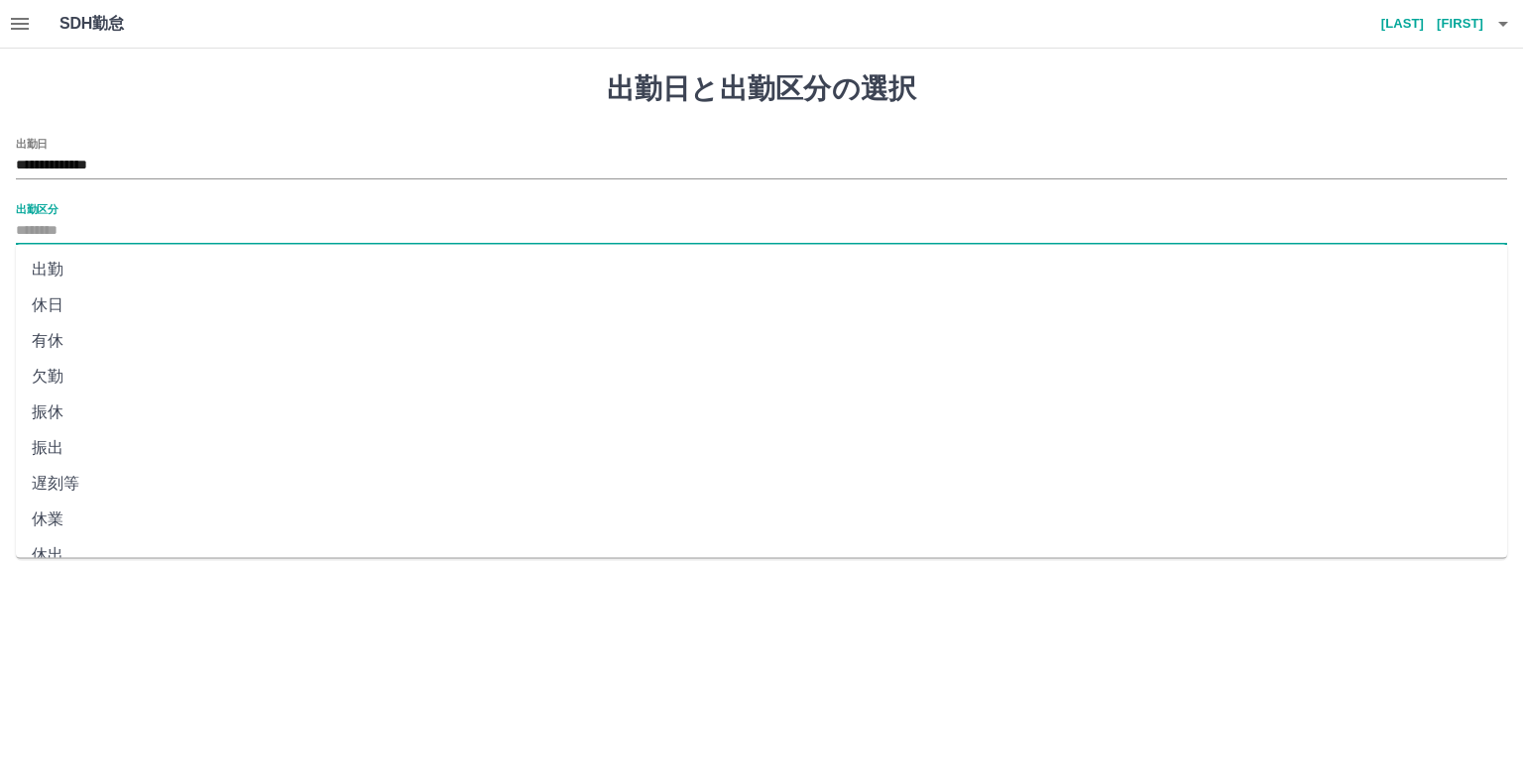 type on "**" 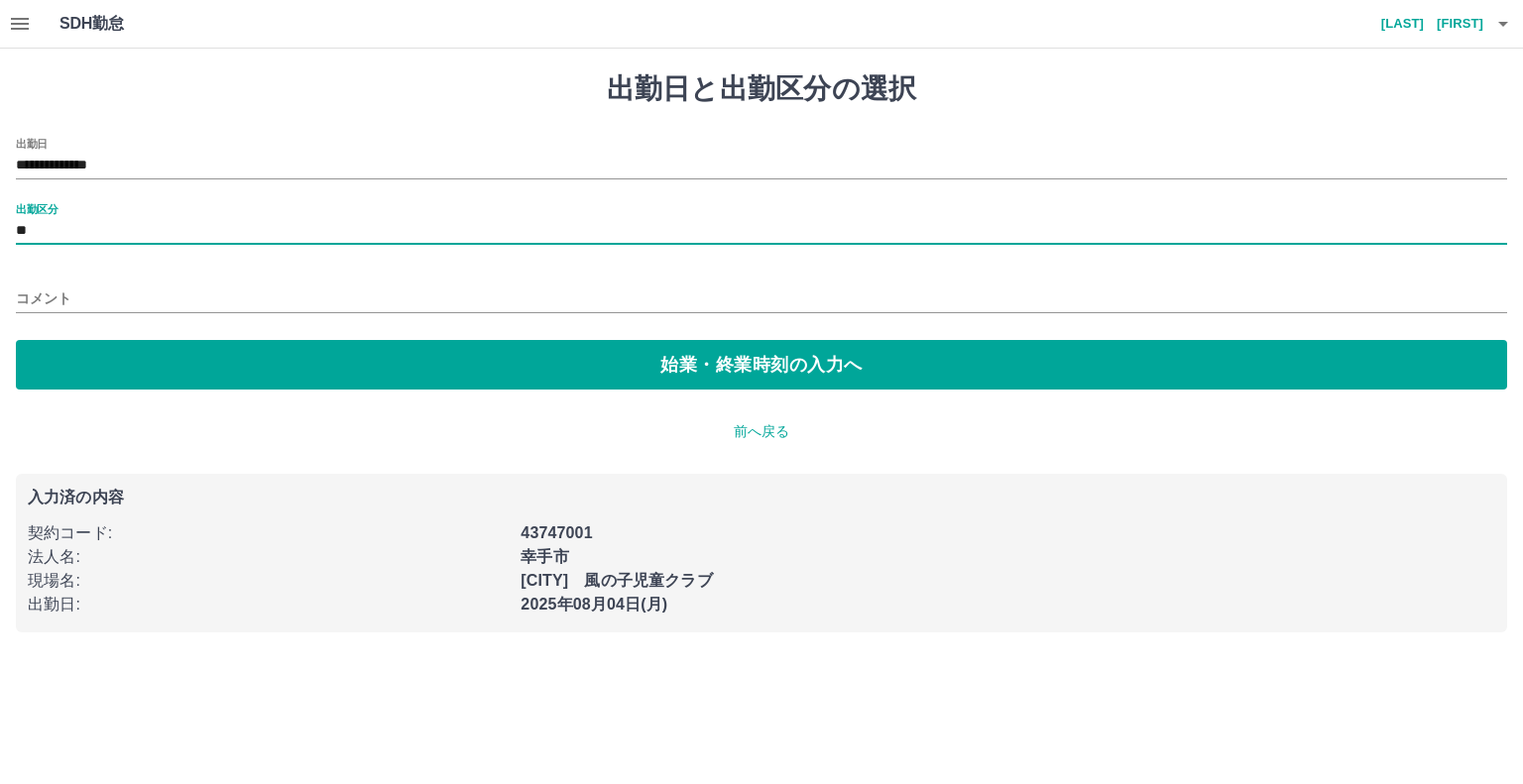 click on "コメント" at bounding box center [762, 298] 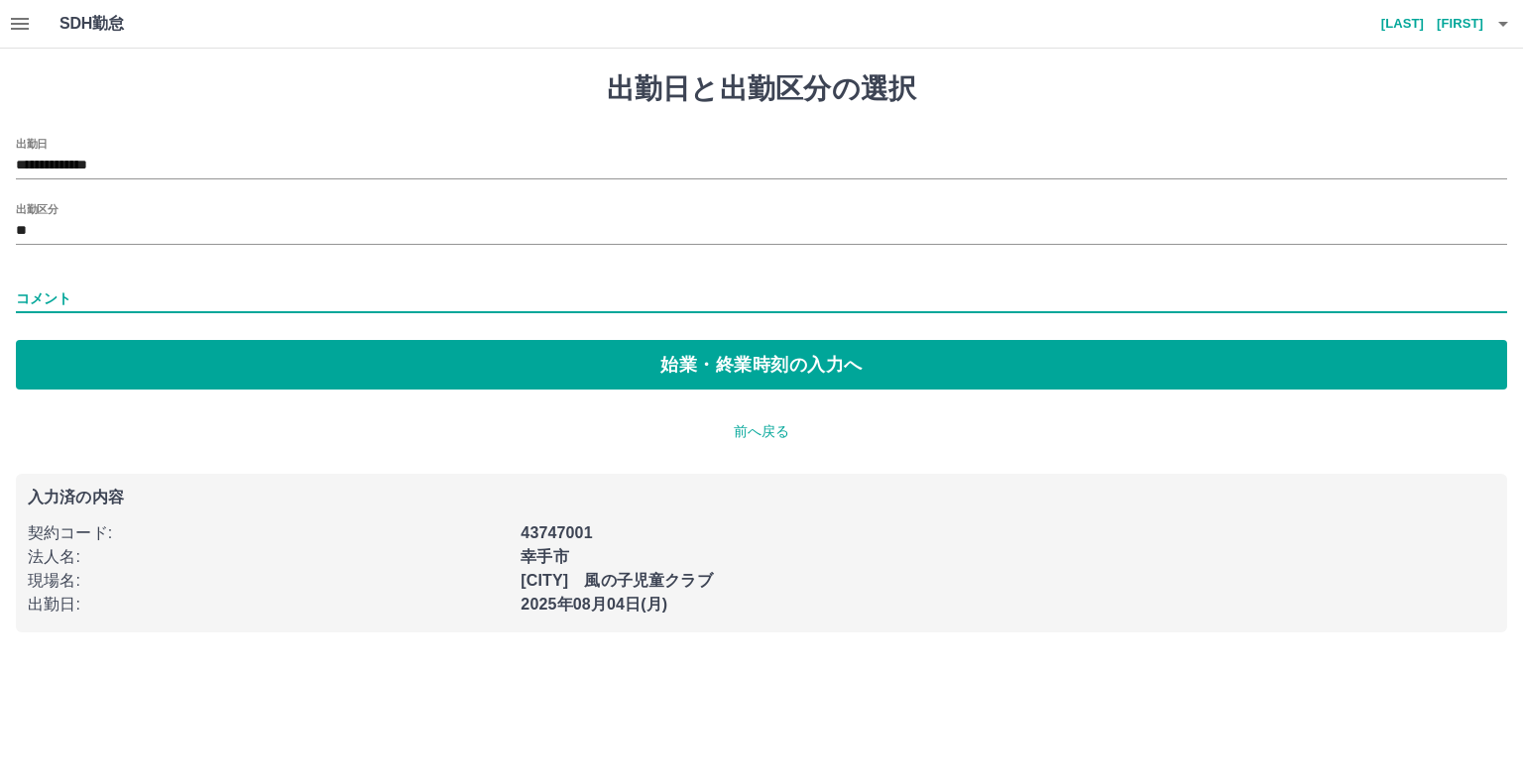 type on "**********" 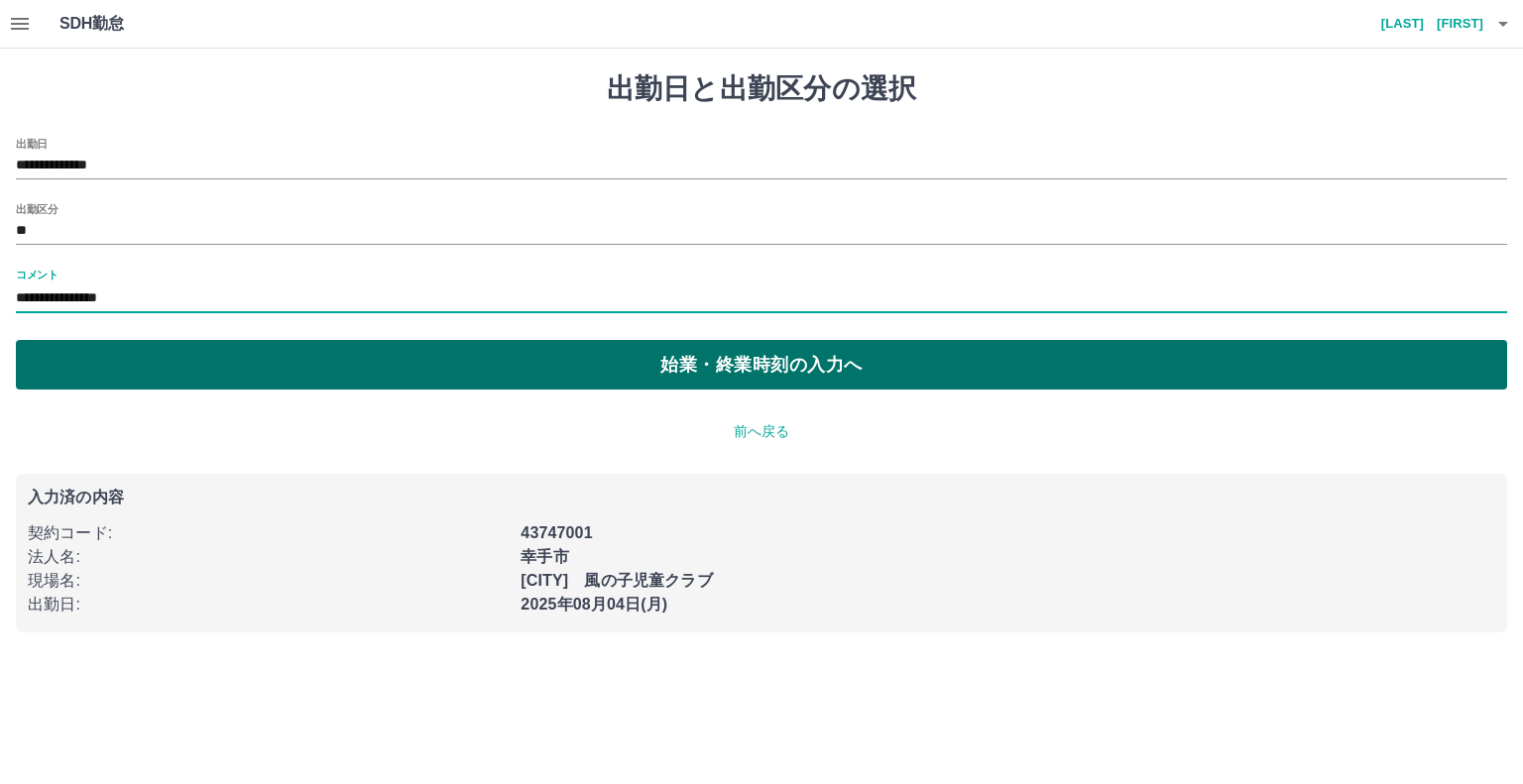 click on "始業・終業時刻の入力へ" at bounding box center (762, 365) 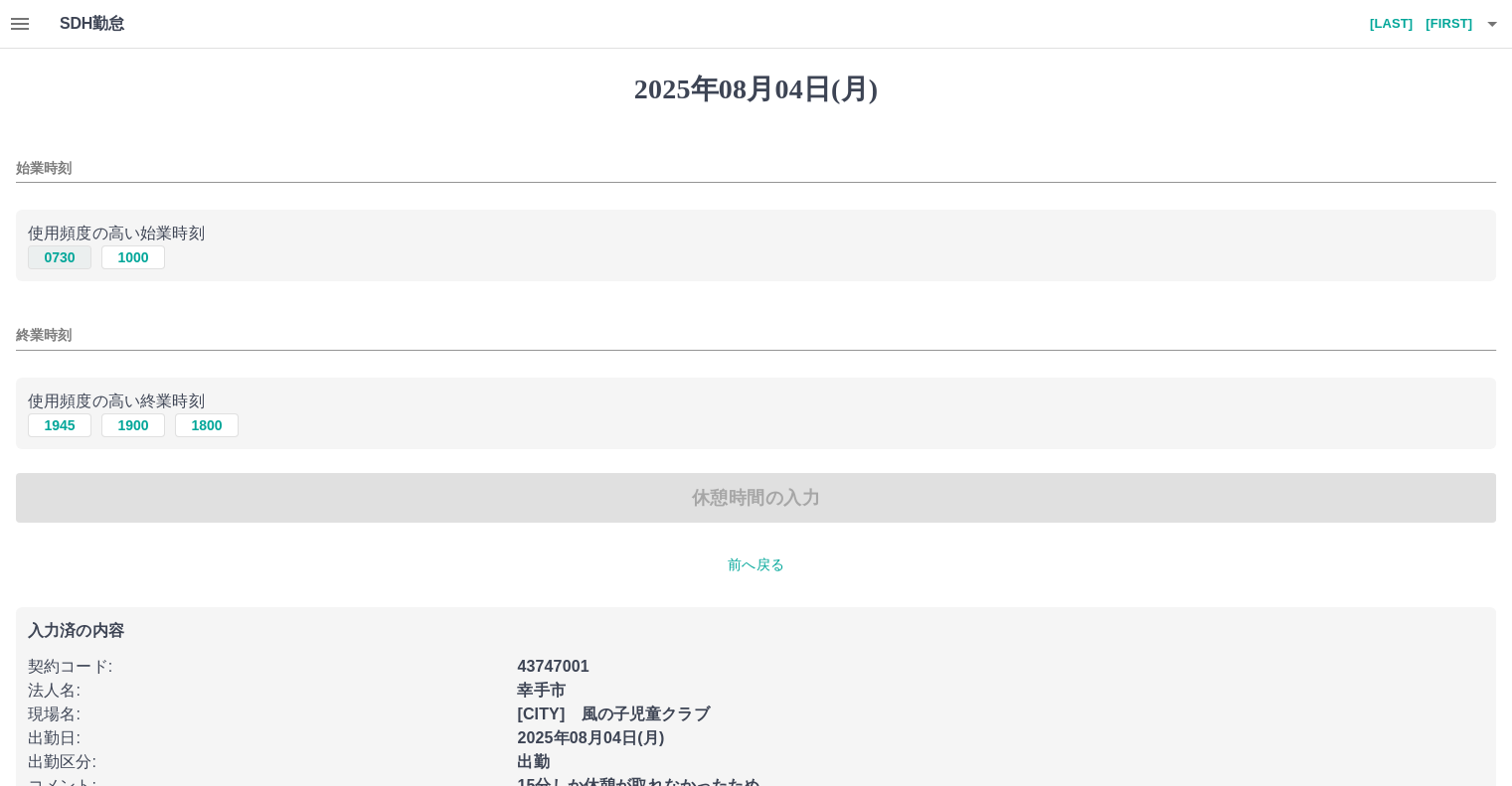 click on "0730" at bounding box center (60, 257) 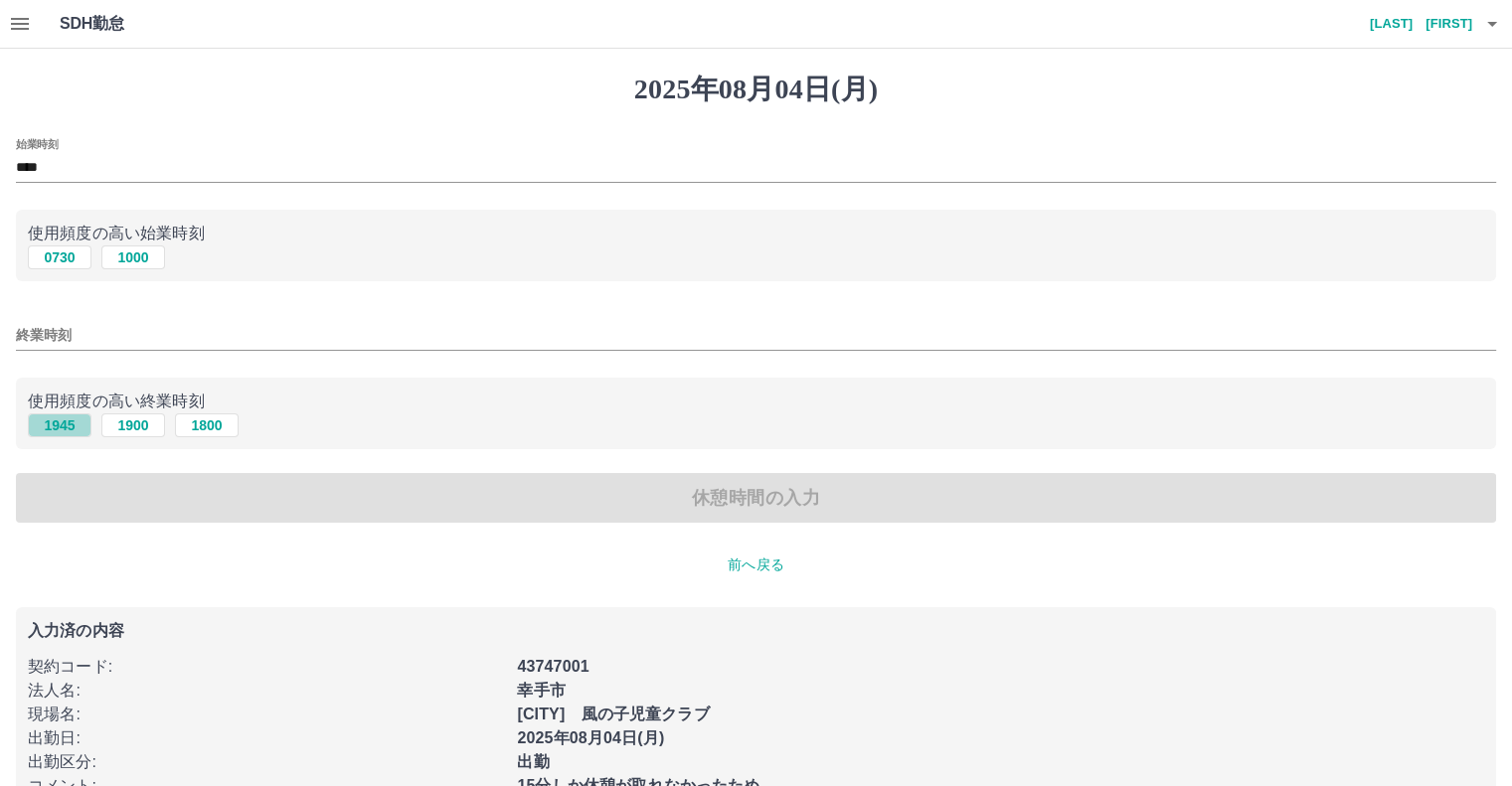 click on "1945" at bounding box center (60, 425) 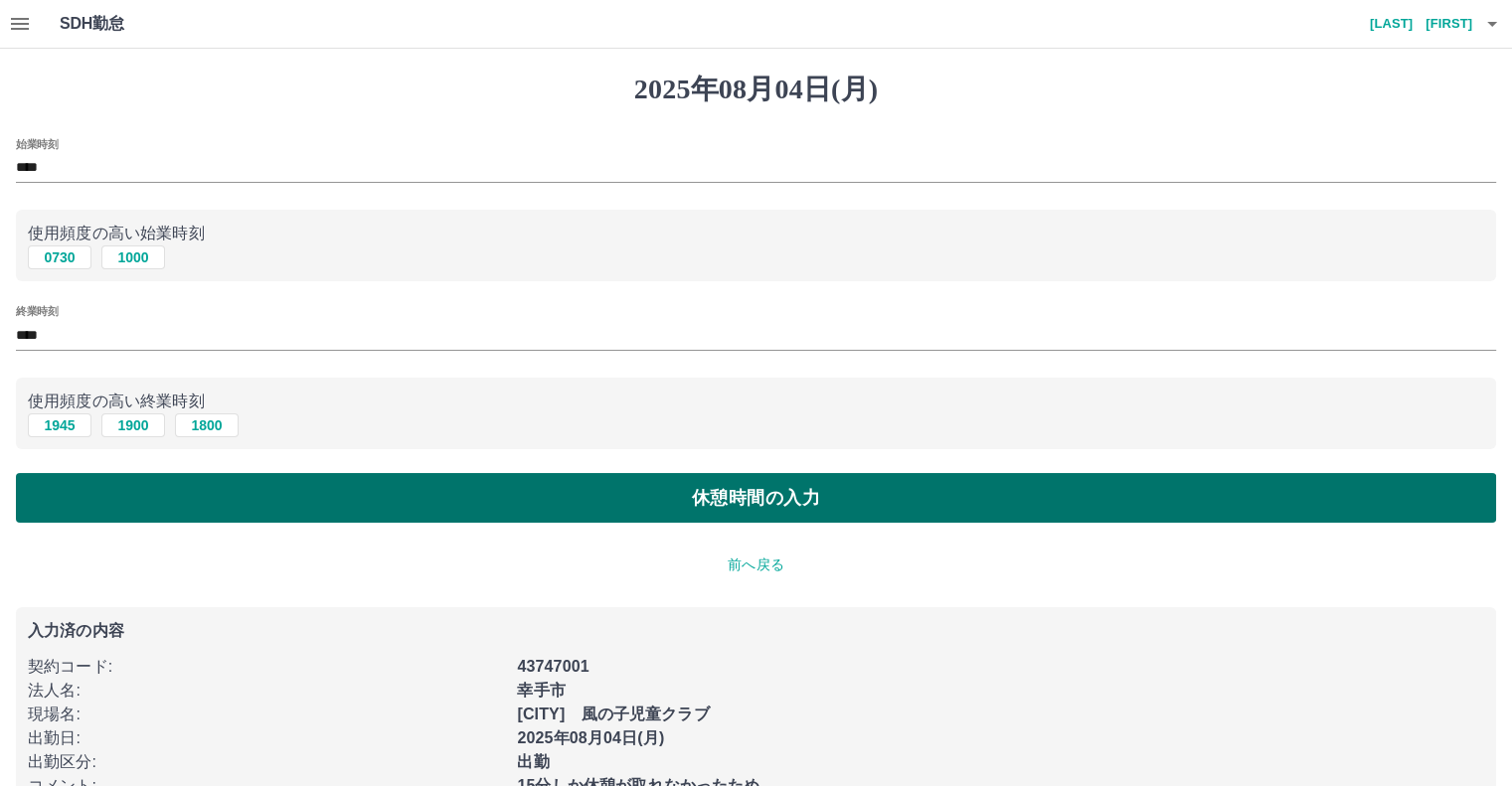 click on "休憩時間の入力" at bounding box center [756, 498] 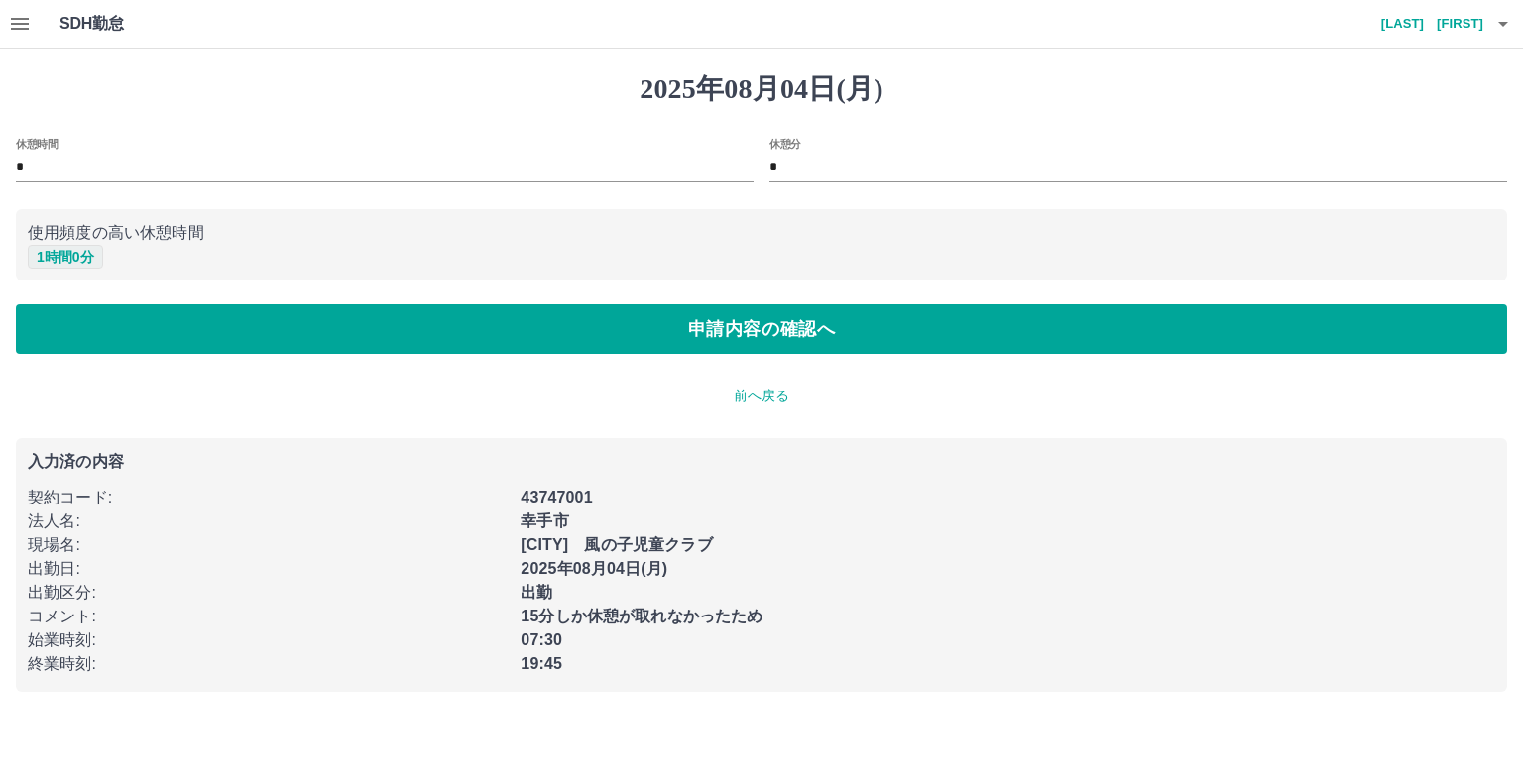 click on "1 時間 0 分" at bounding box center [65, 257] 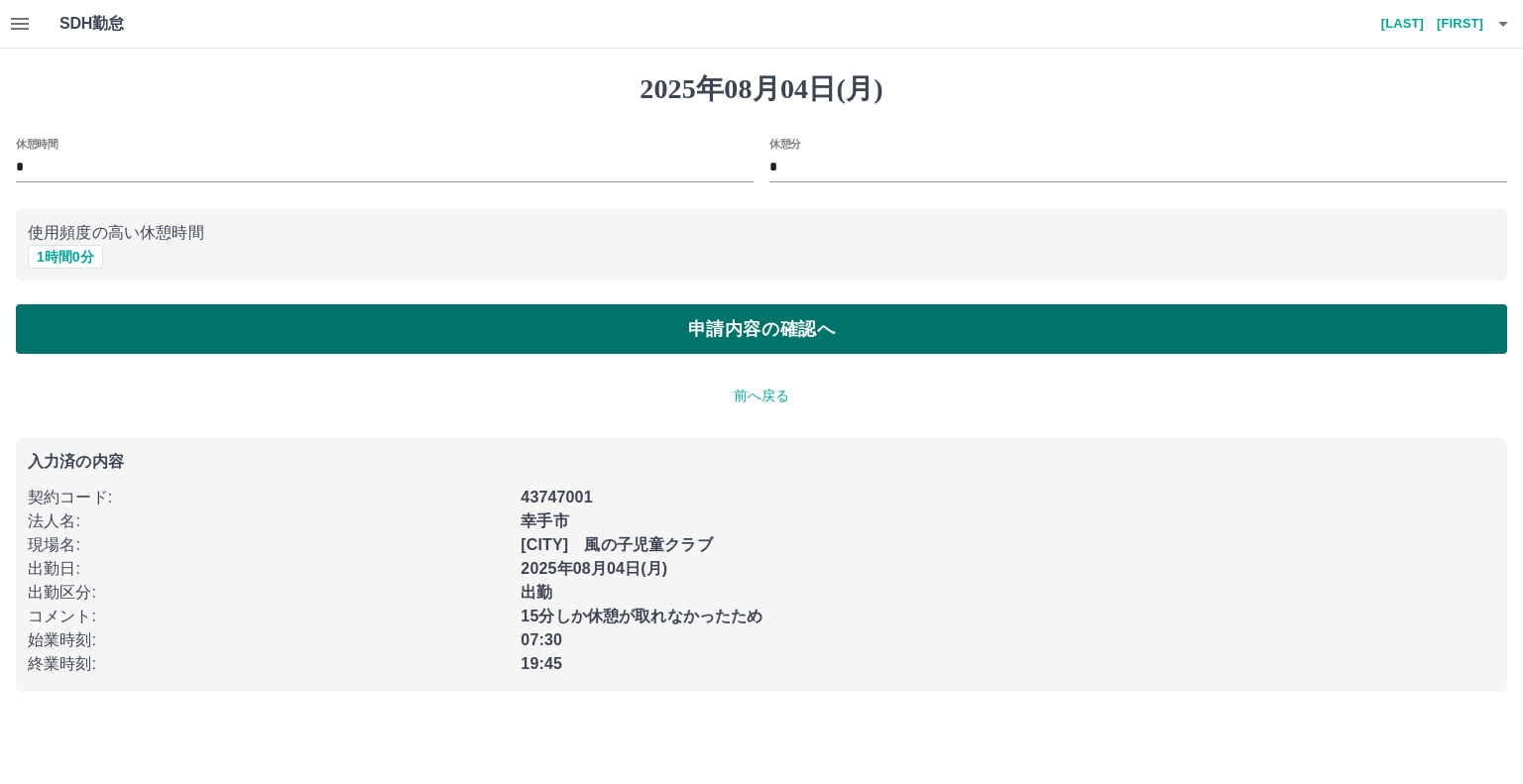 click on "申請内容の確認へ" at bounding box center (762, 329) 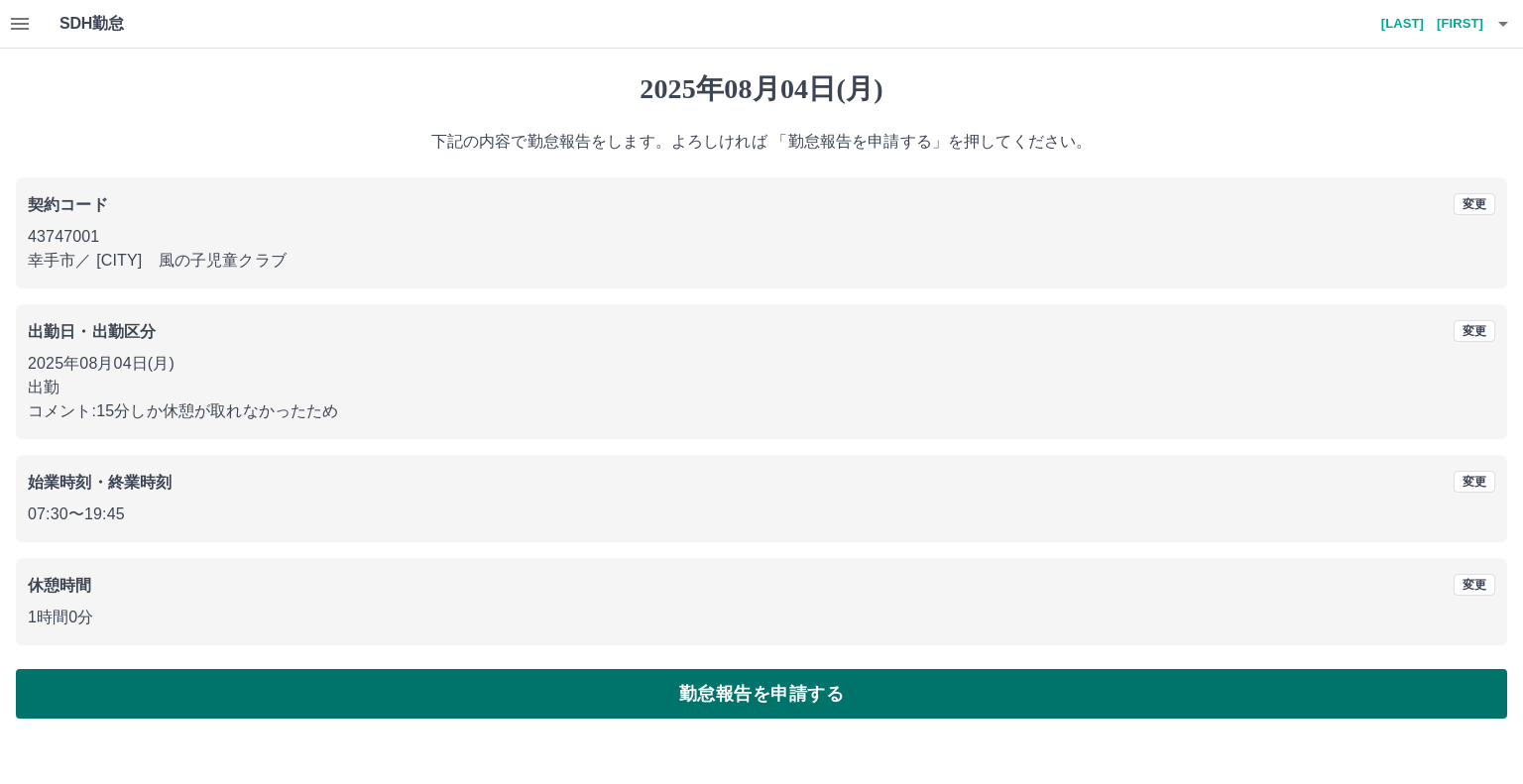 click on "勤怠報告を申請する" at bounding box center (762, 694) 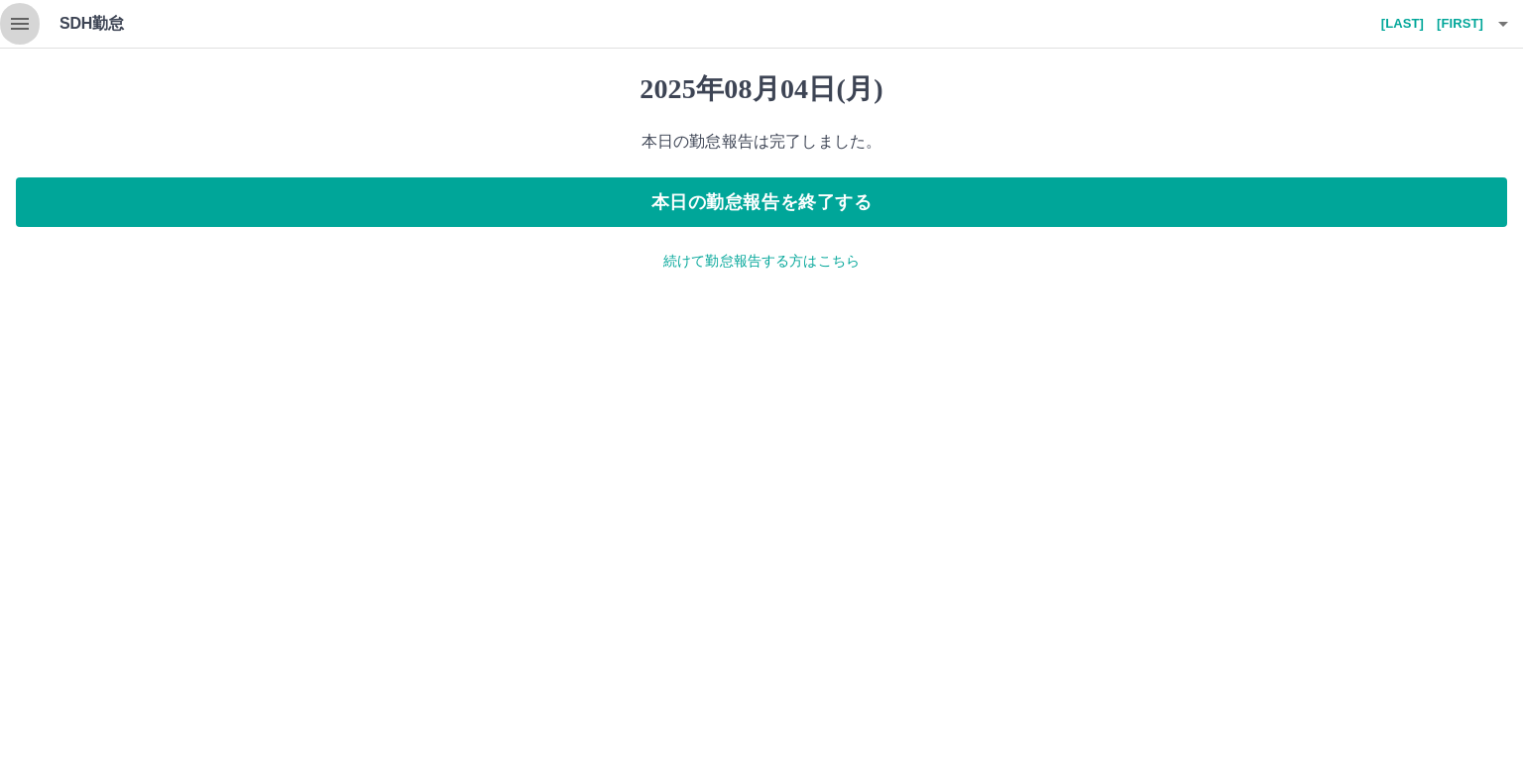 click 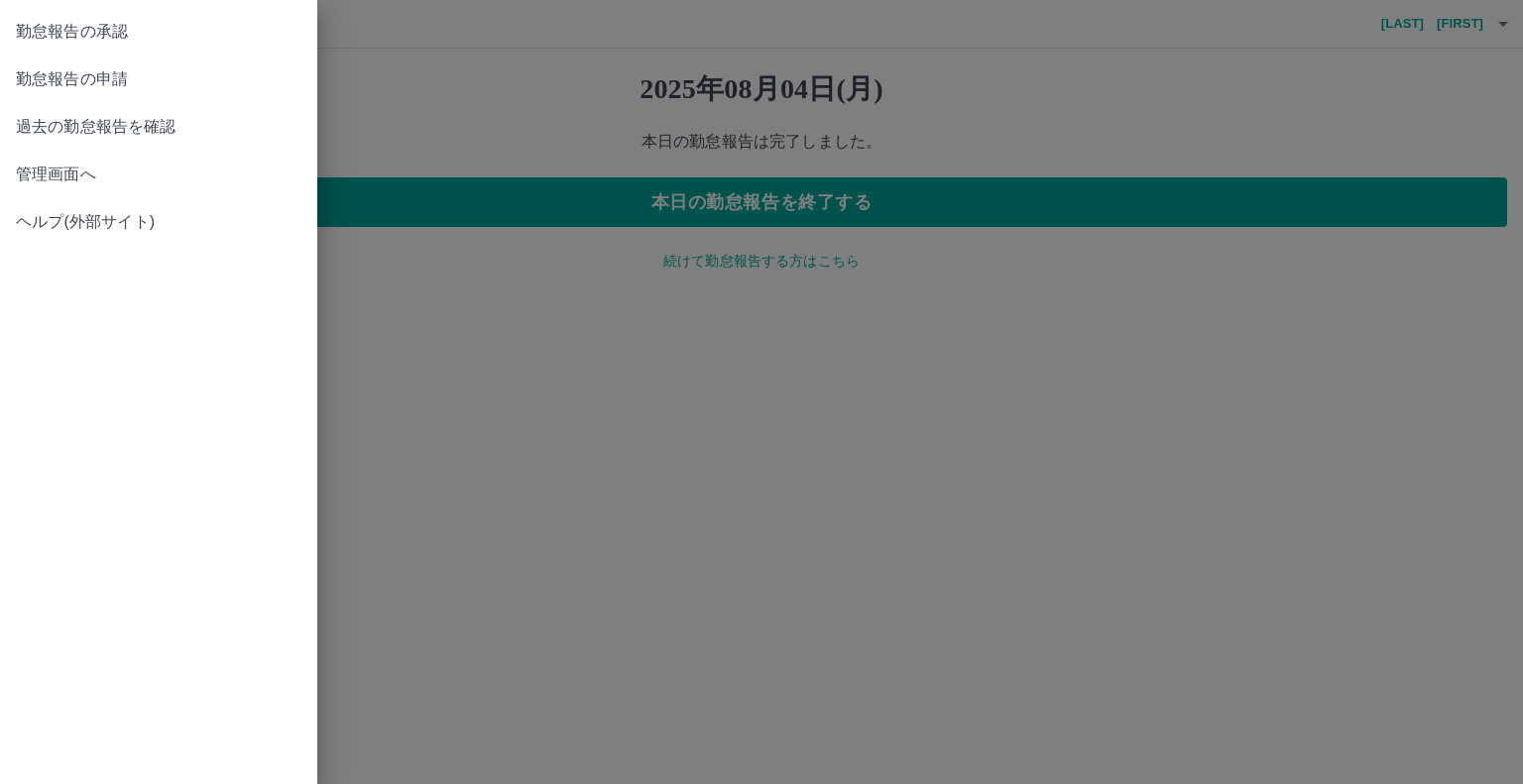 click on "管理画面へ" at bounding box center (159, 174) 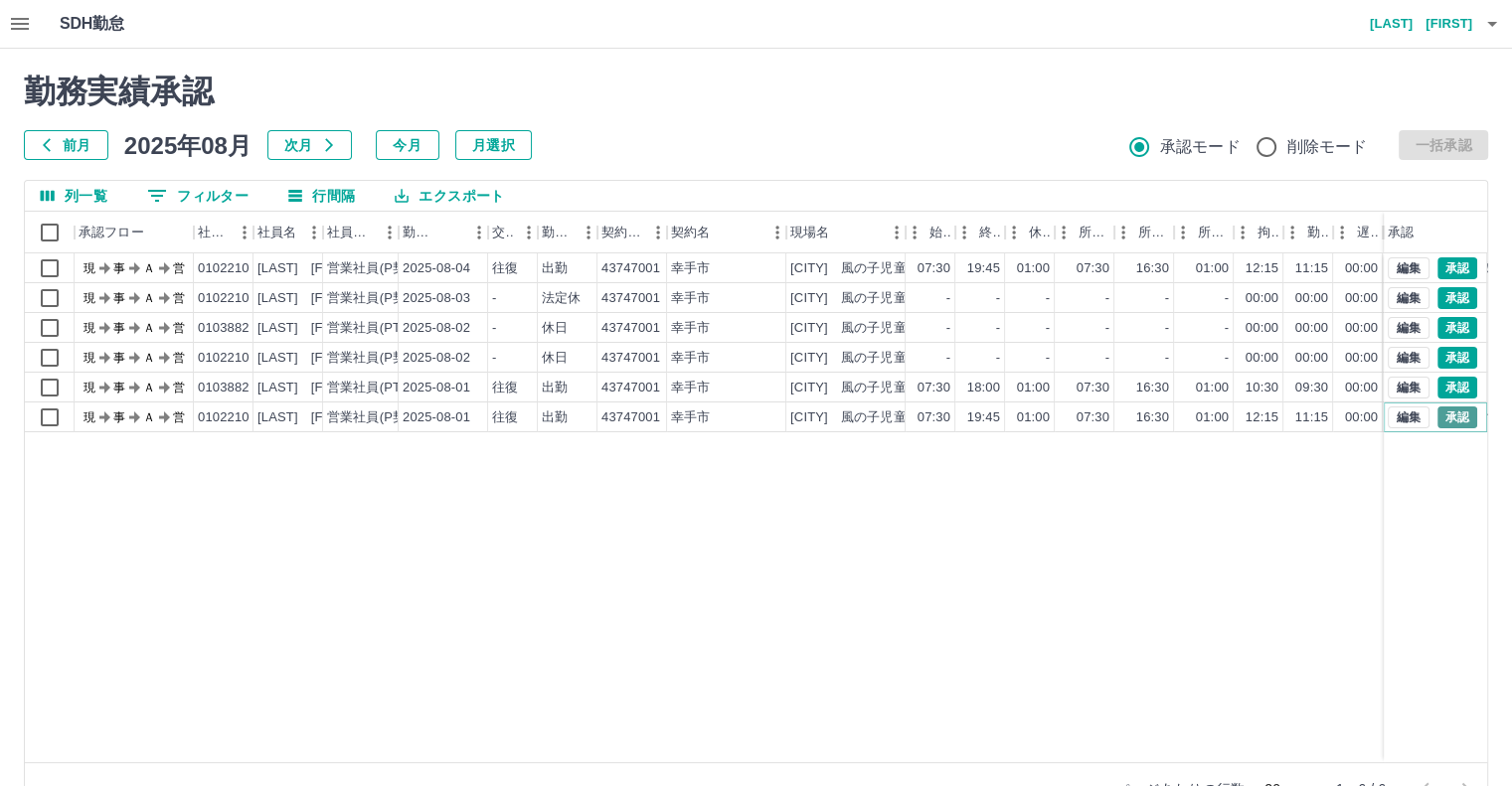 click on "承認" at bounding box center [1457, 417] 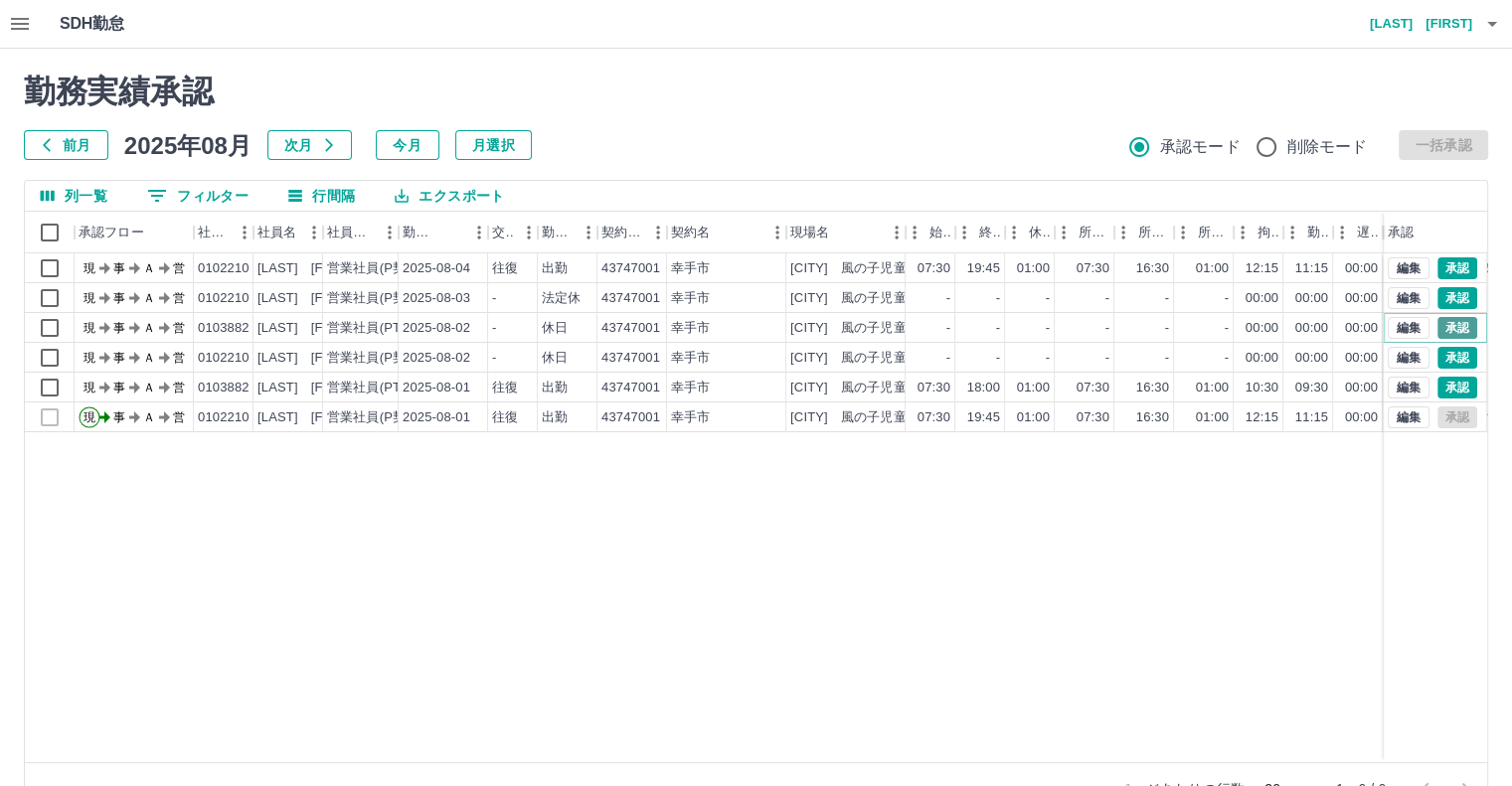 click on "承認" at bounding box center (1457, 328) 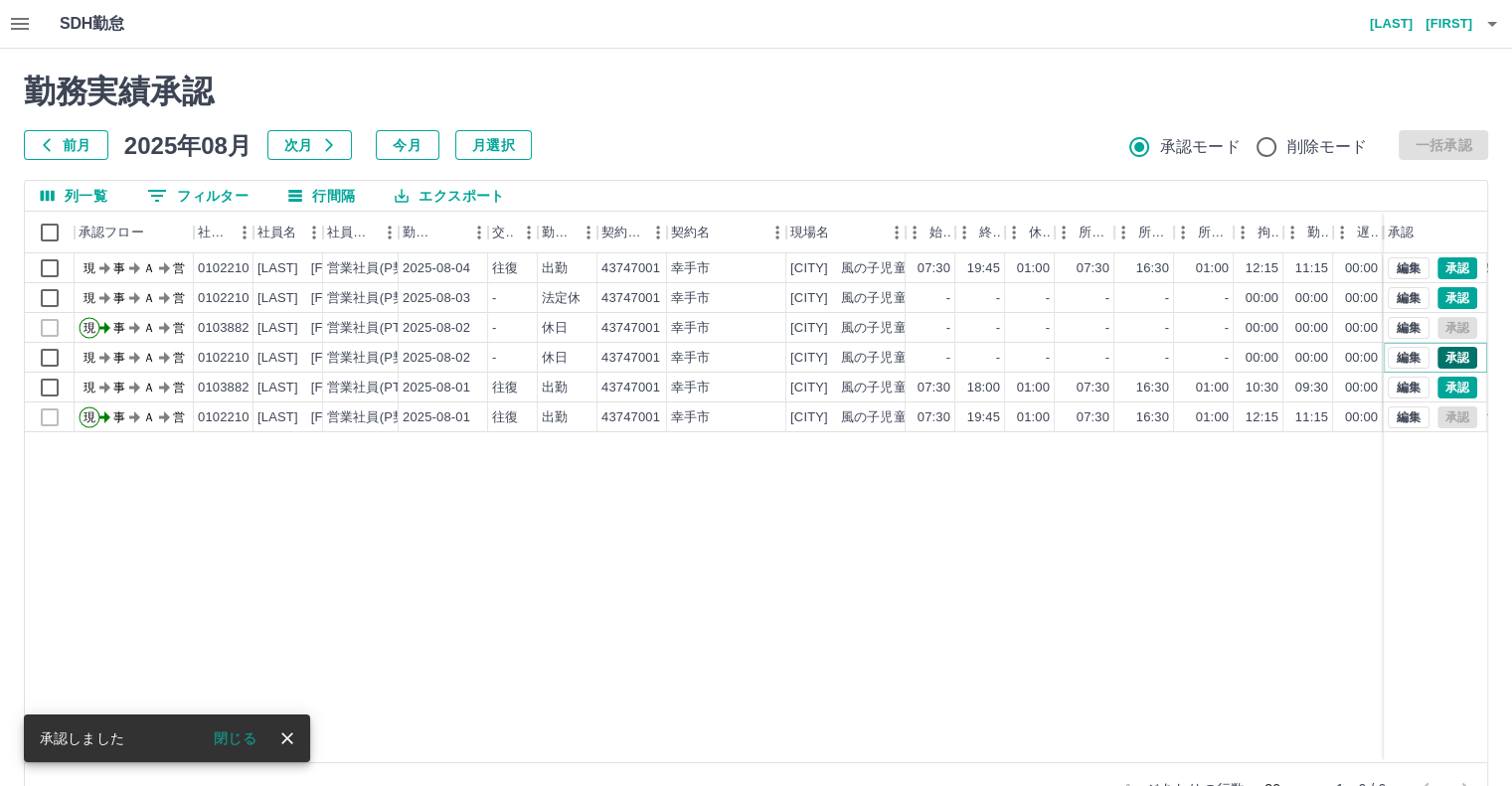 click on "承認" at bounding box center (1457, 358) 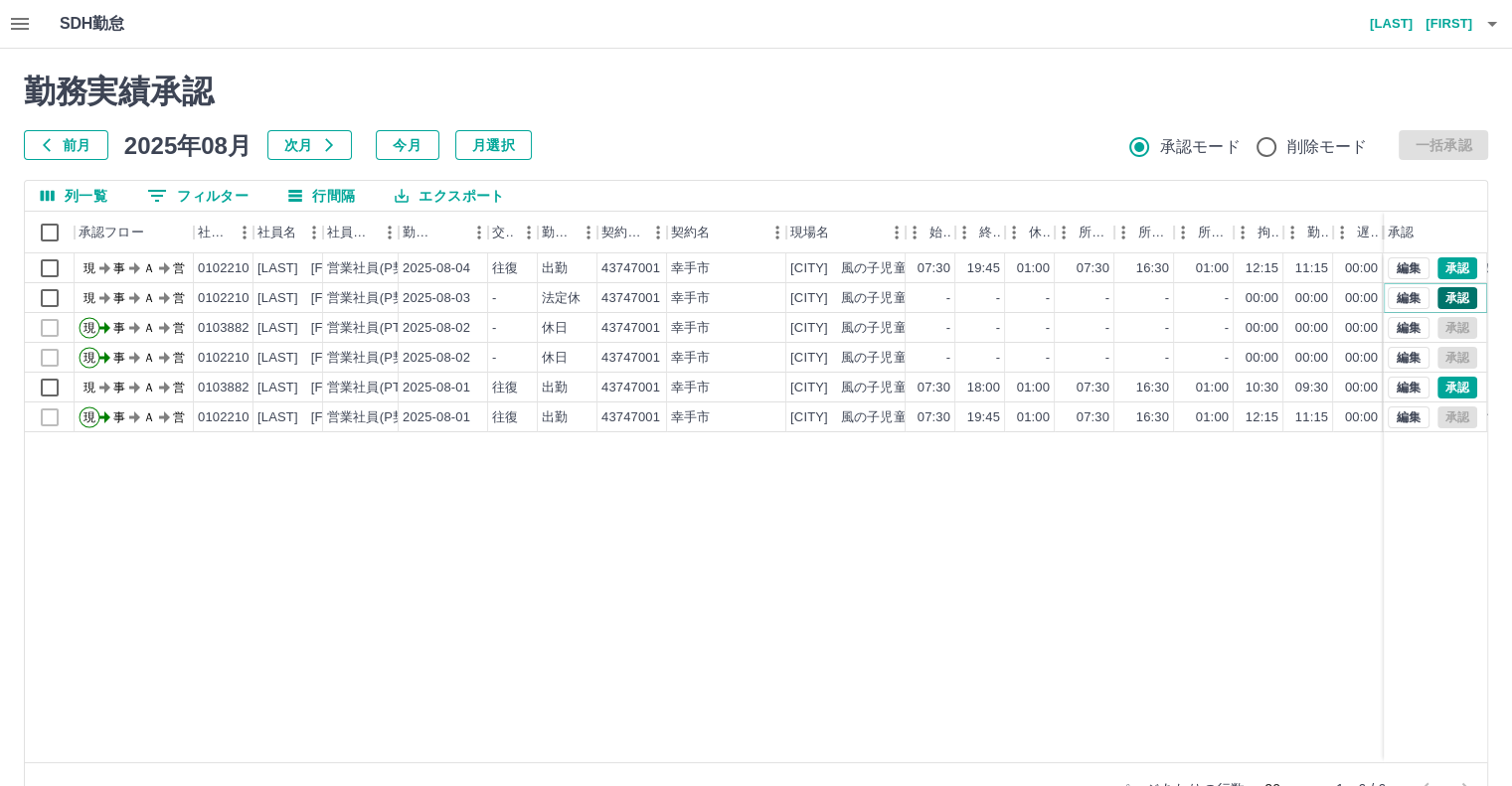 click on "承認" at bounding box center (1457, 298) 